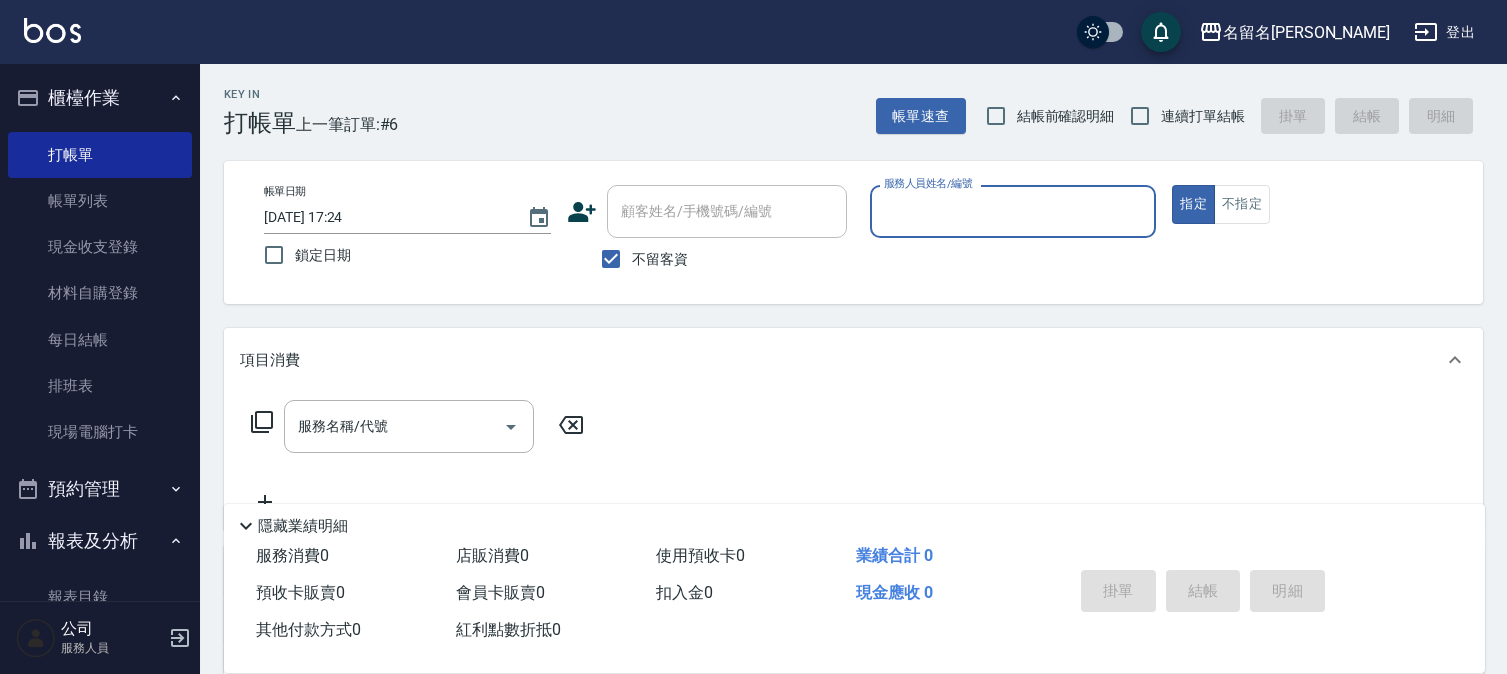 scroll, scrollTop: 0, scrollLeft: 0, axis: both 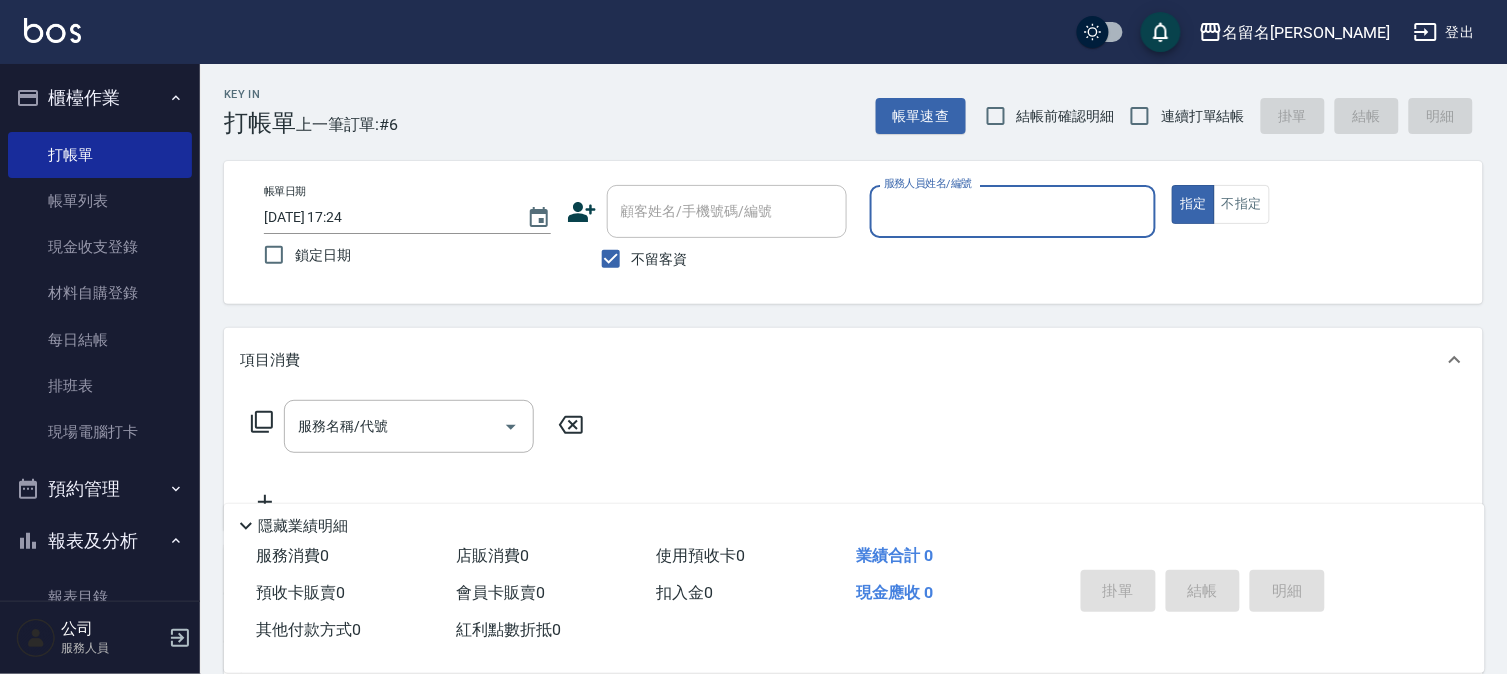 click on "服務人員姓名/編號" at bounding box center (1013, 211) 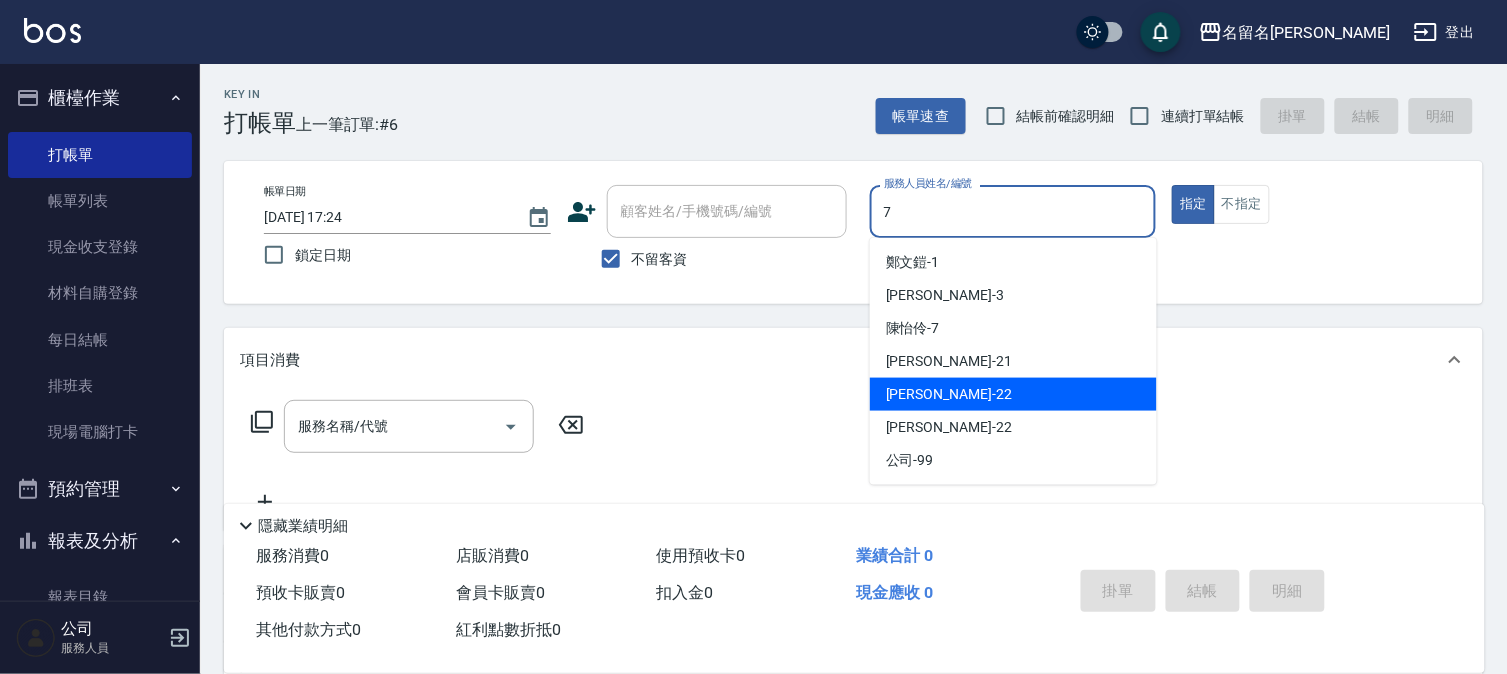 type on "[PERSON_NAME]-7" 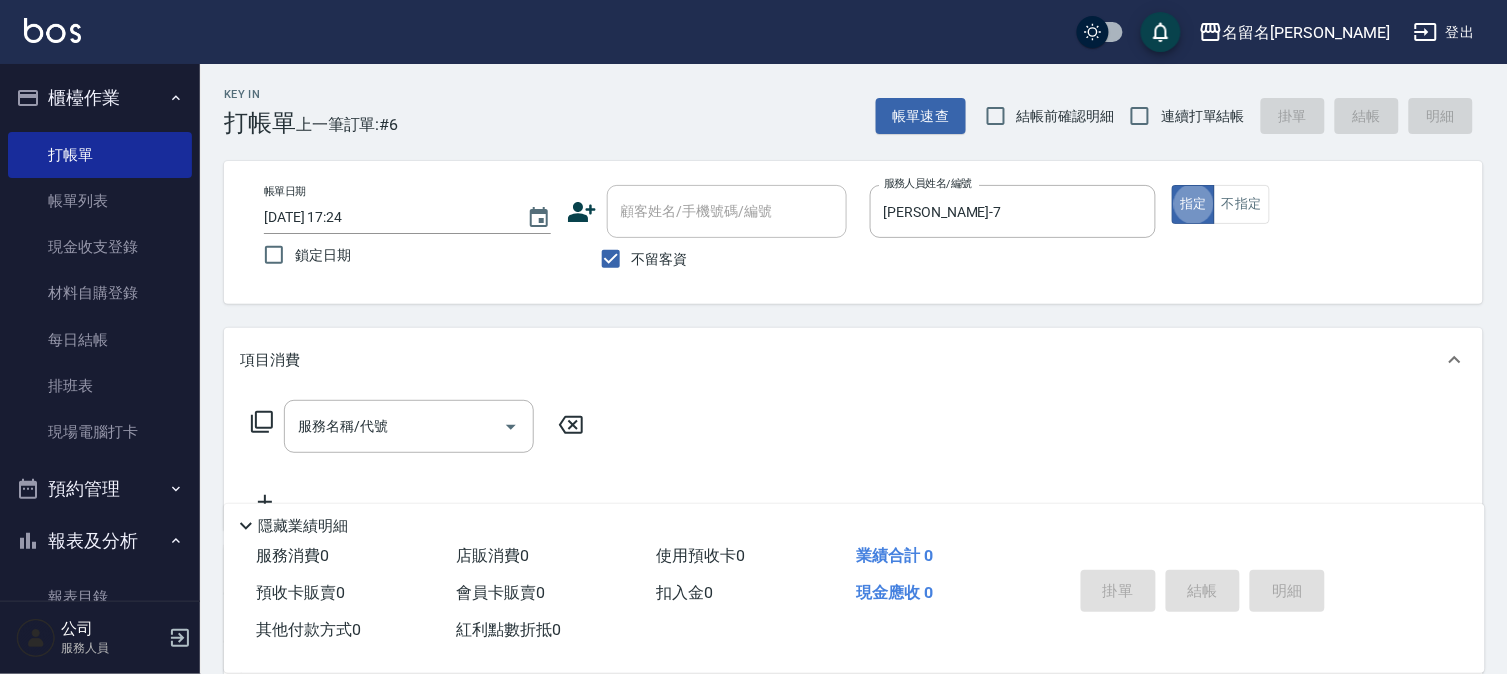 type on "true" 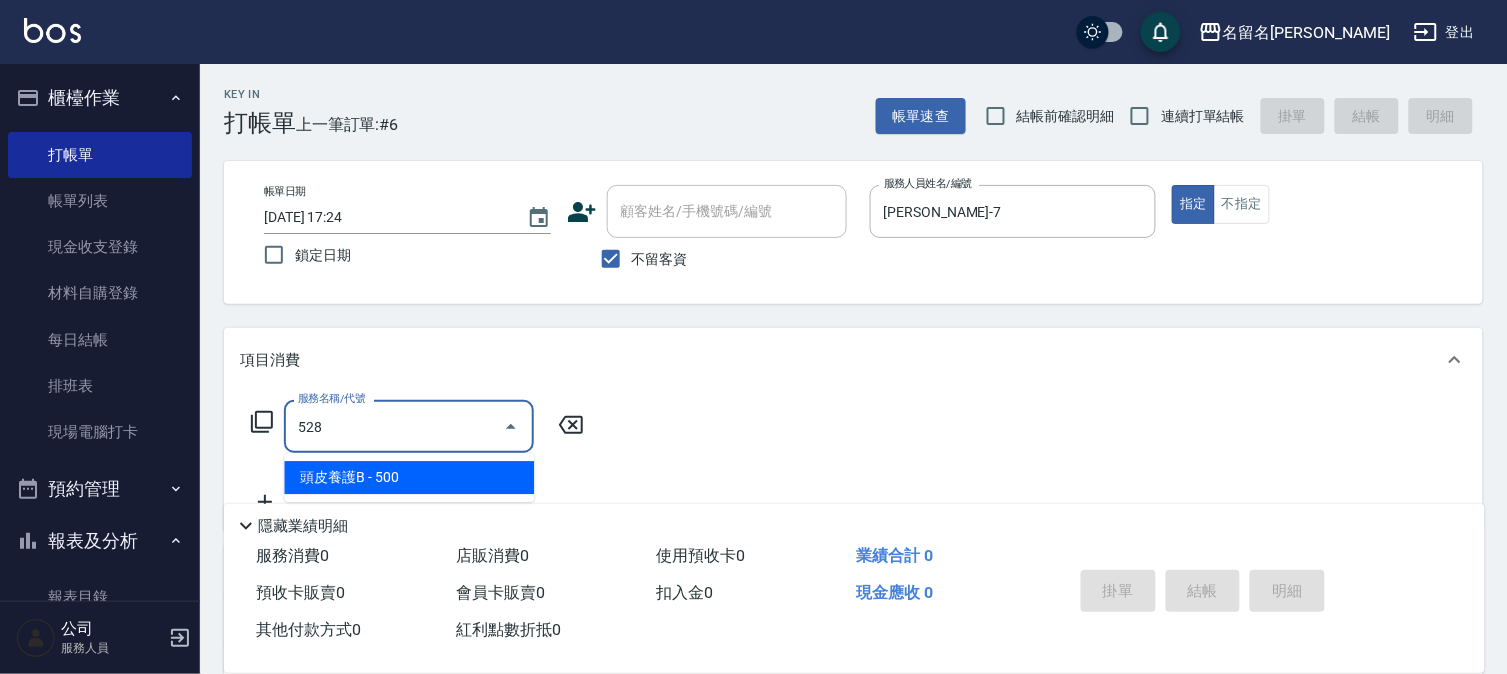 type on "頭皮養護B(528)" 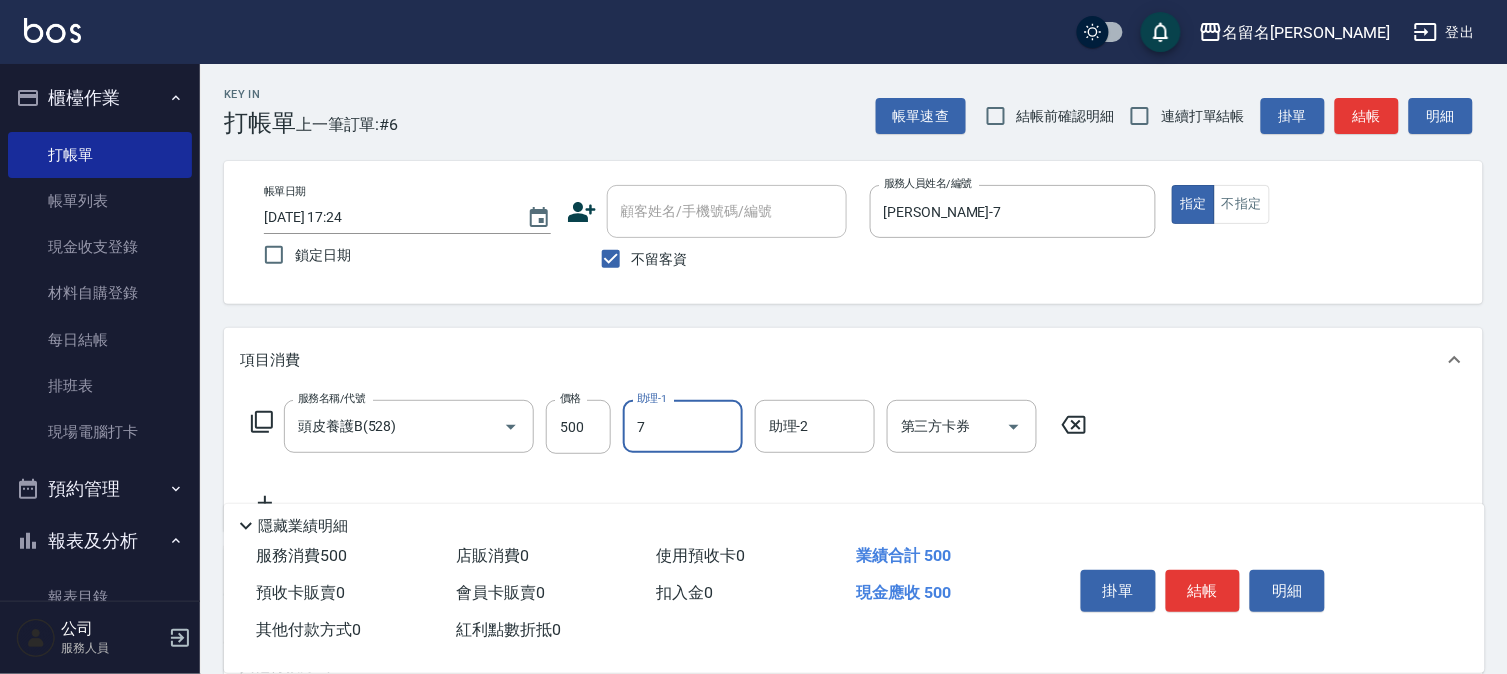 type on "[PERSON_NAME]-7" 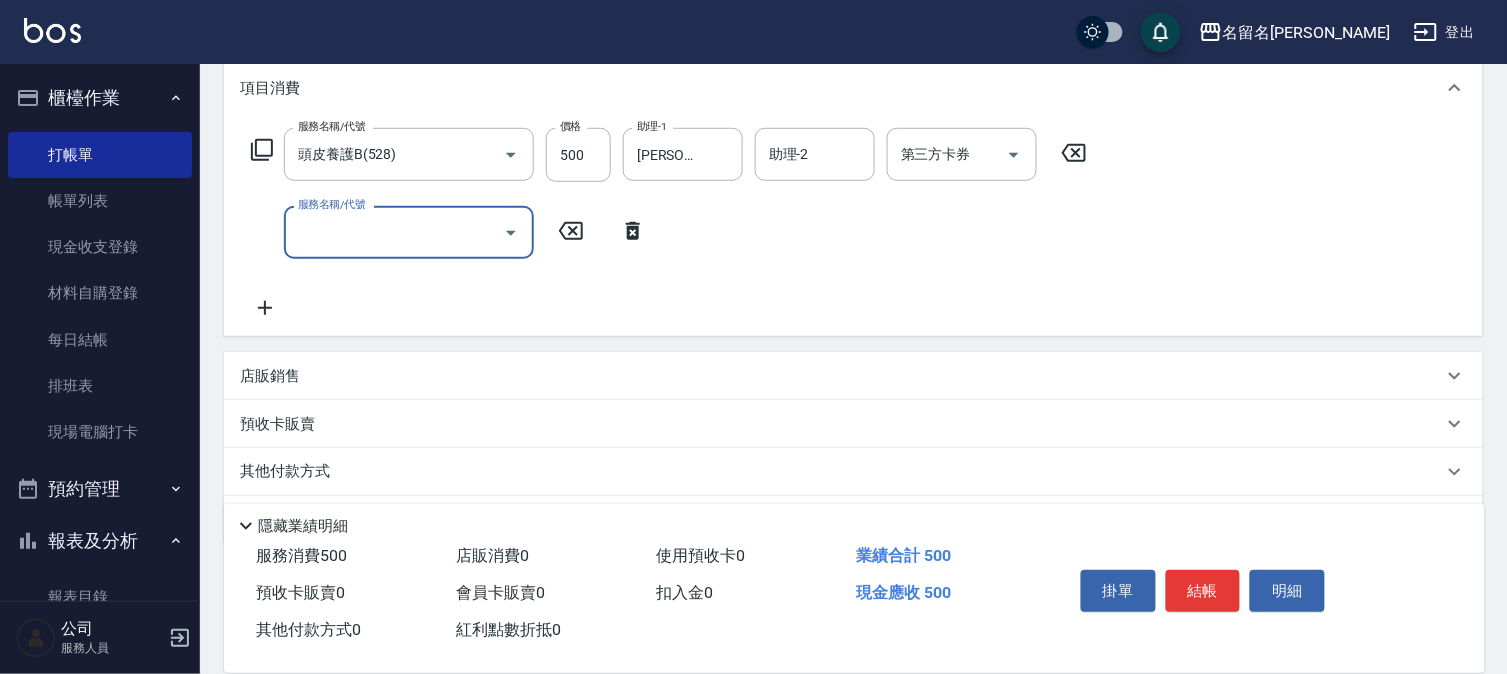 scroll, scrollTop: 221, scrollLeft: 0, axis: vertical 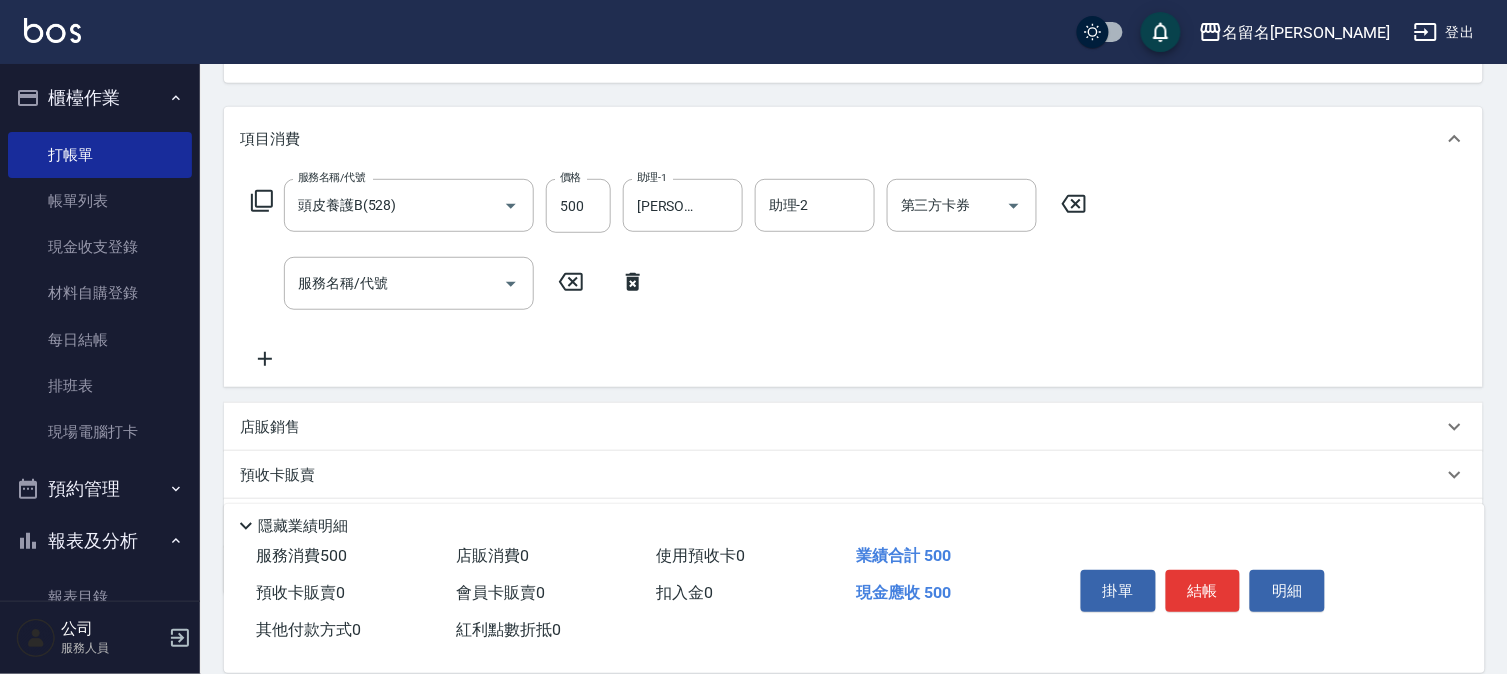 click 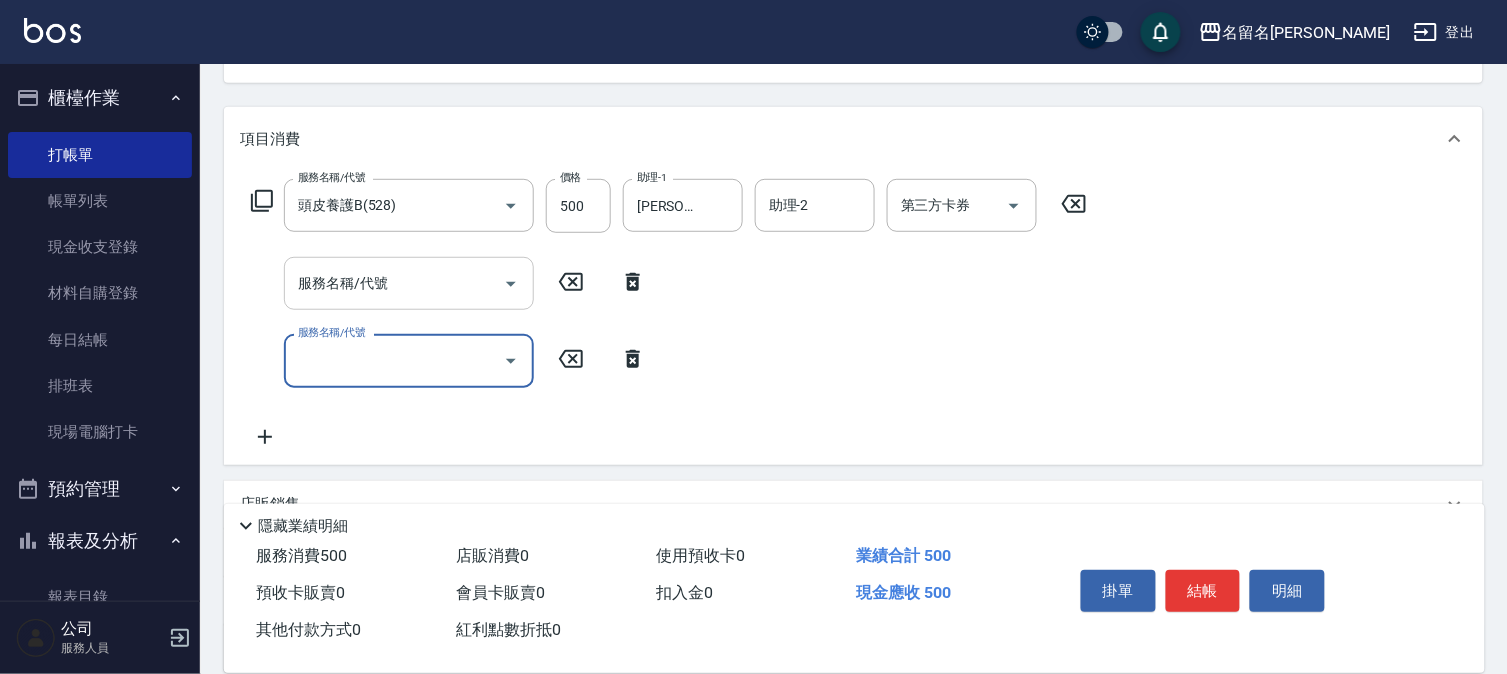 click on "服務名稱/代號" at bounding box center [394, 283] 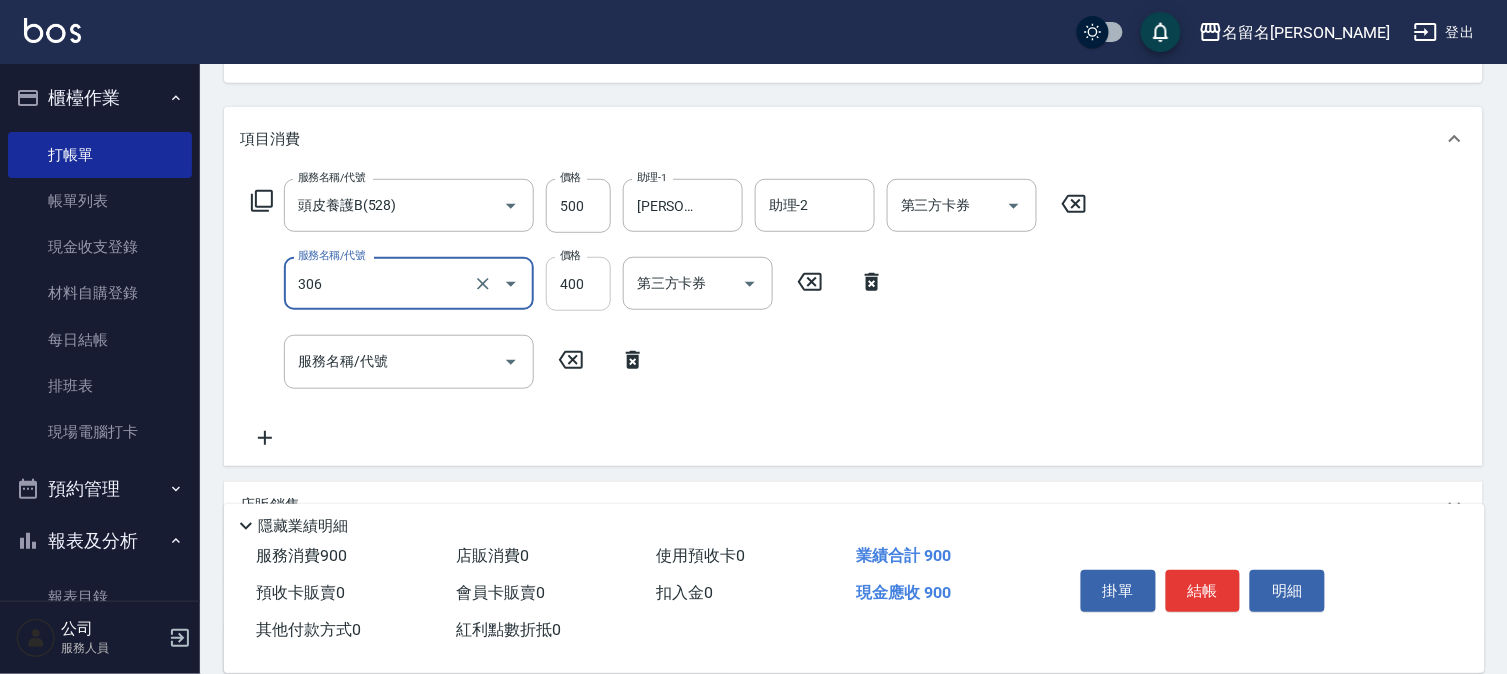 type on "單剪(306)" 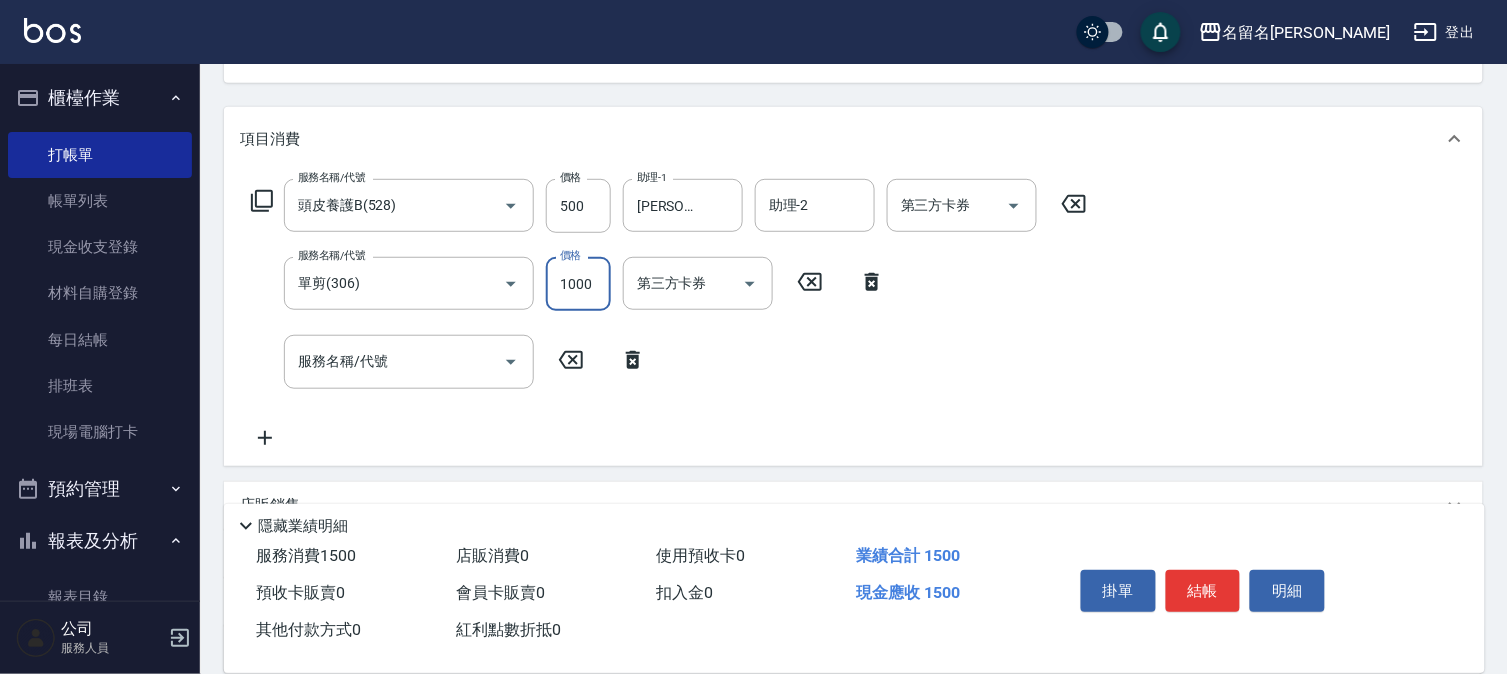 type on "1000" 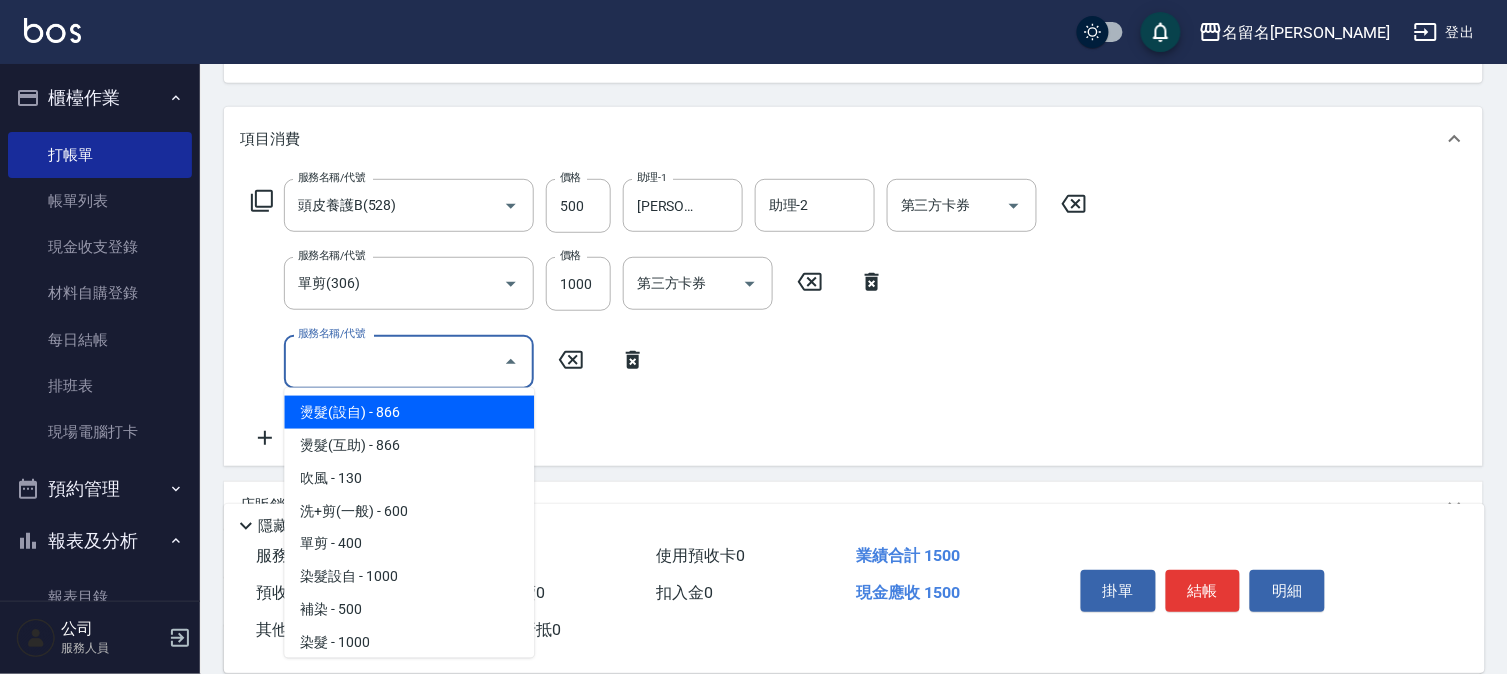 click on "服務名稱/代號" at bounding box center (394, 361) 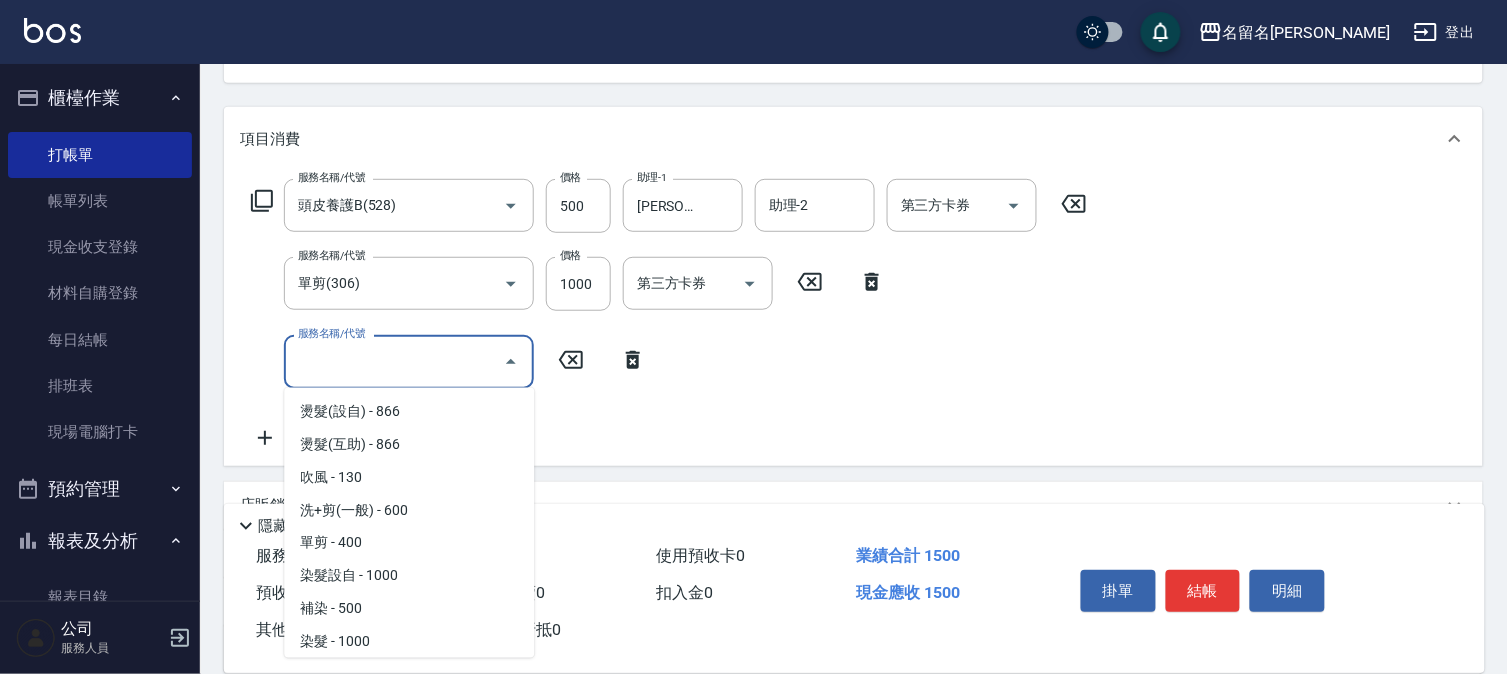 scroll, scrollTop: 0, scrollLeft: 0, axis: both 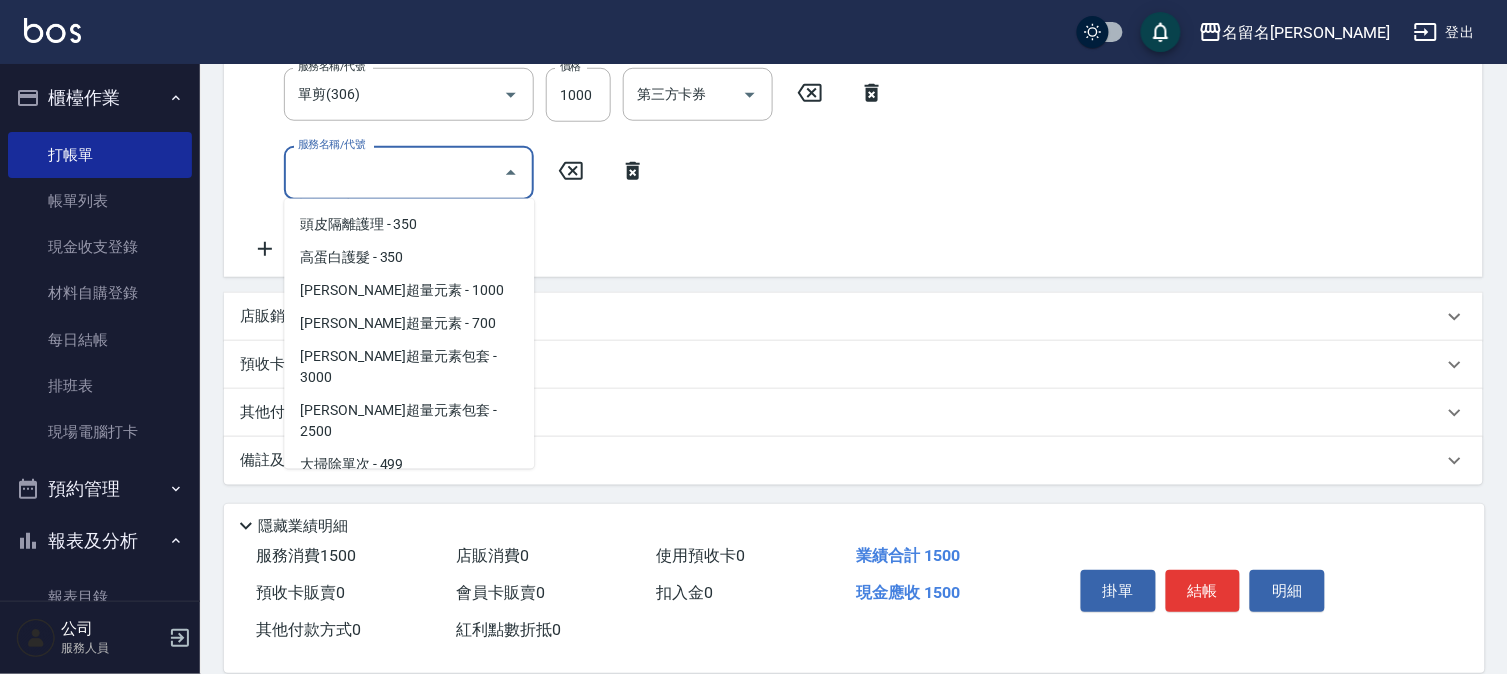 click on "黃金髮膜單次 - 499" at bounding box center [409, 498] 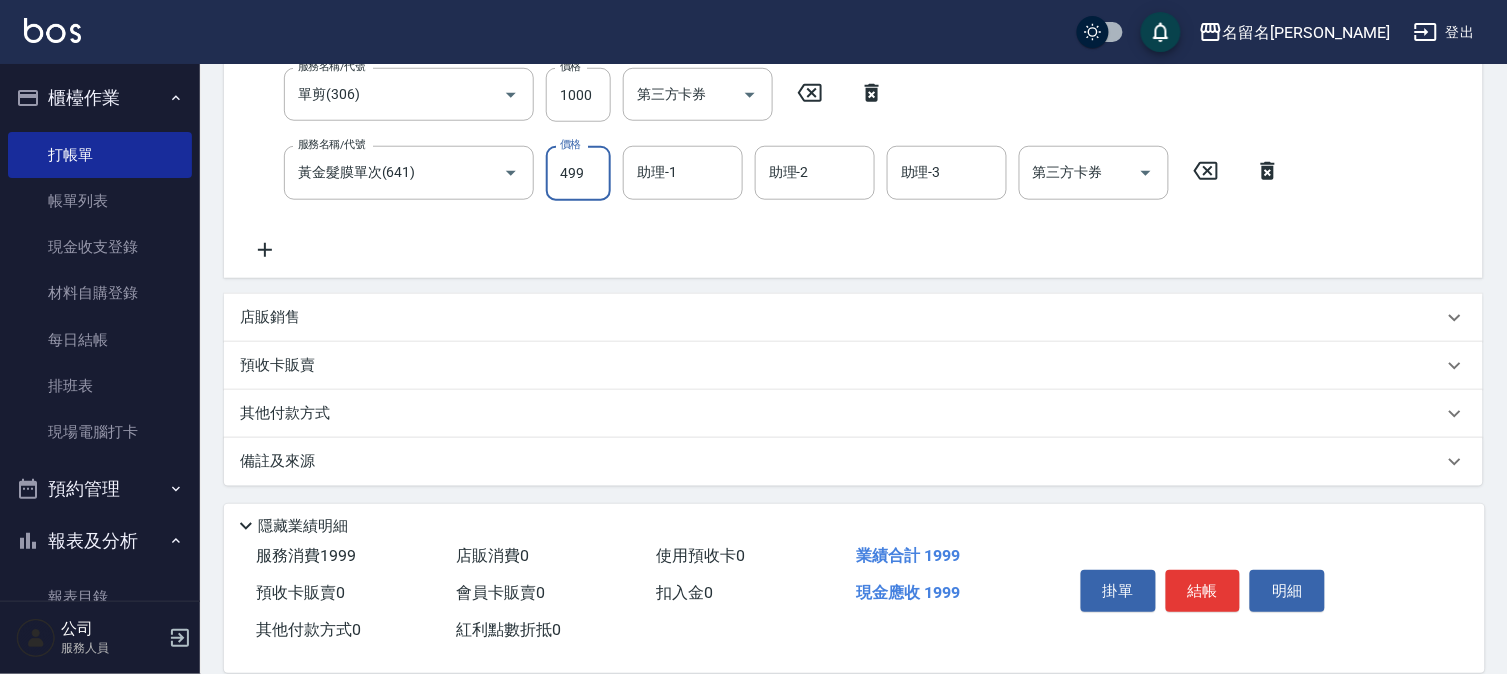 click on "499" at bounding box center (578, 173) 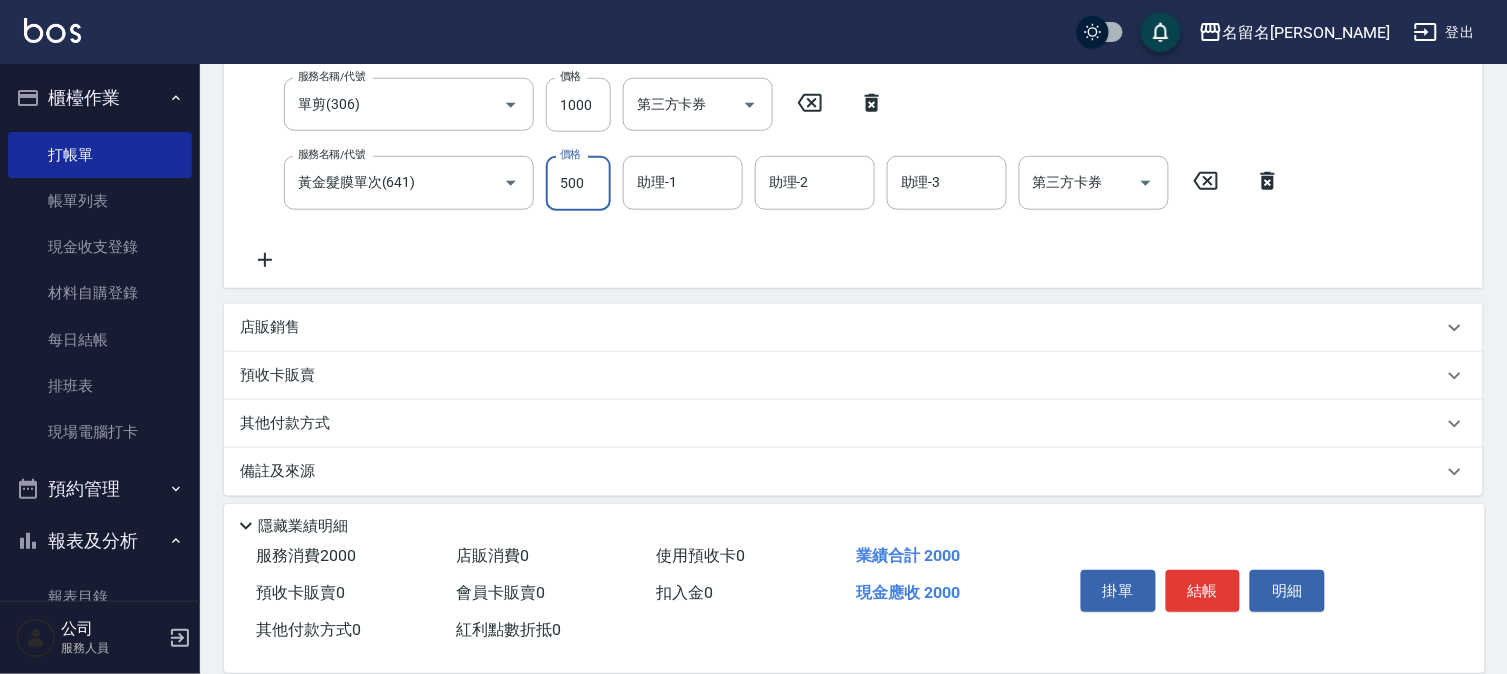 type on "500" 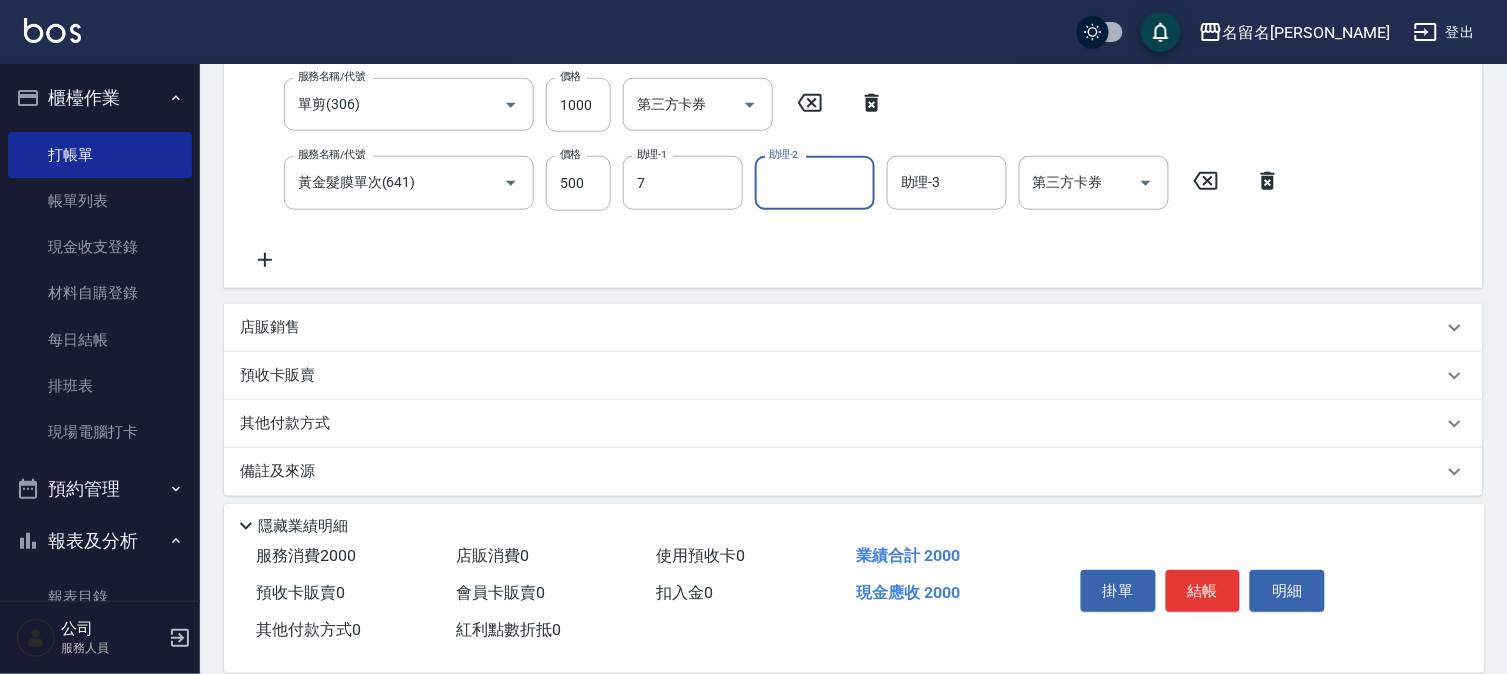 type on "[PERSON_NAME]-7" 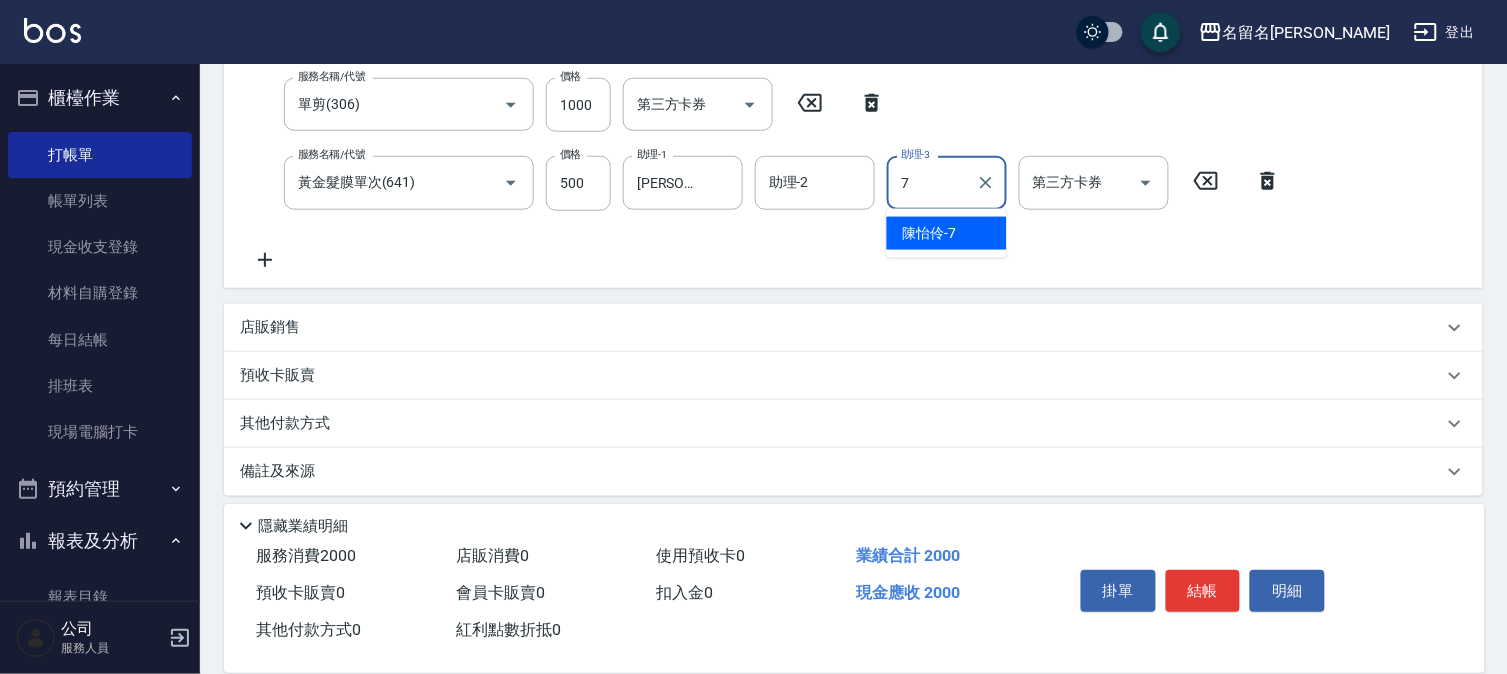 type on "[PERSON_NAME]-7" 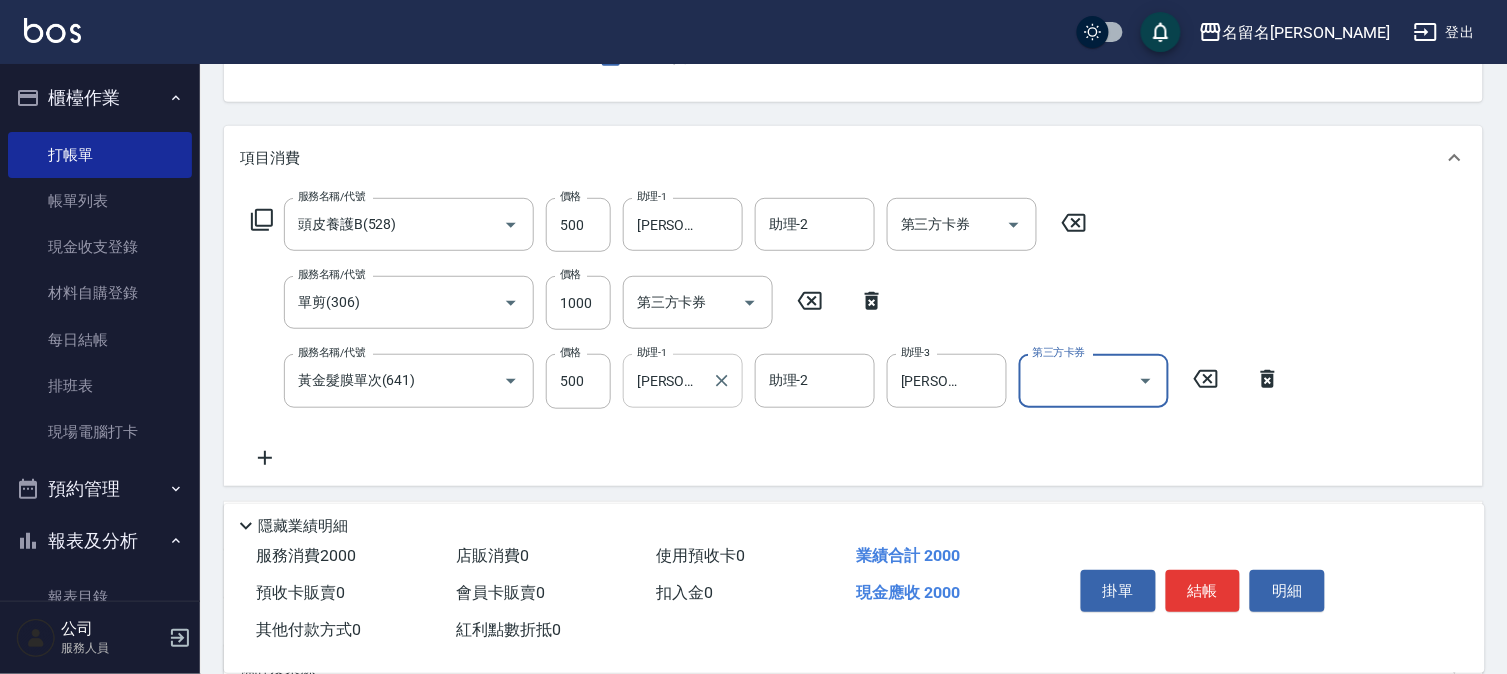 scroll, scrollTop: 188, scrollLeft: 0, axis: vertical 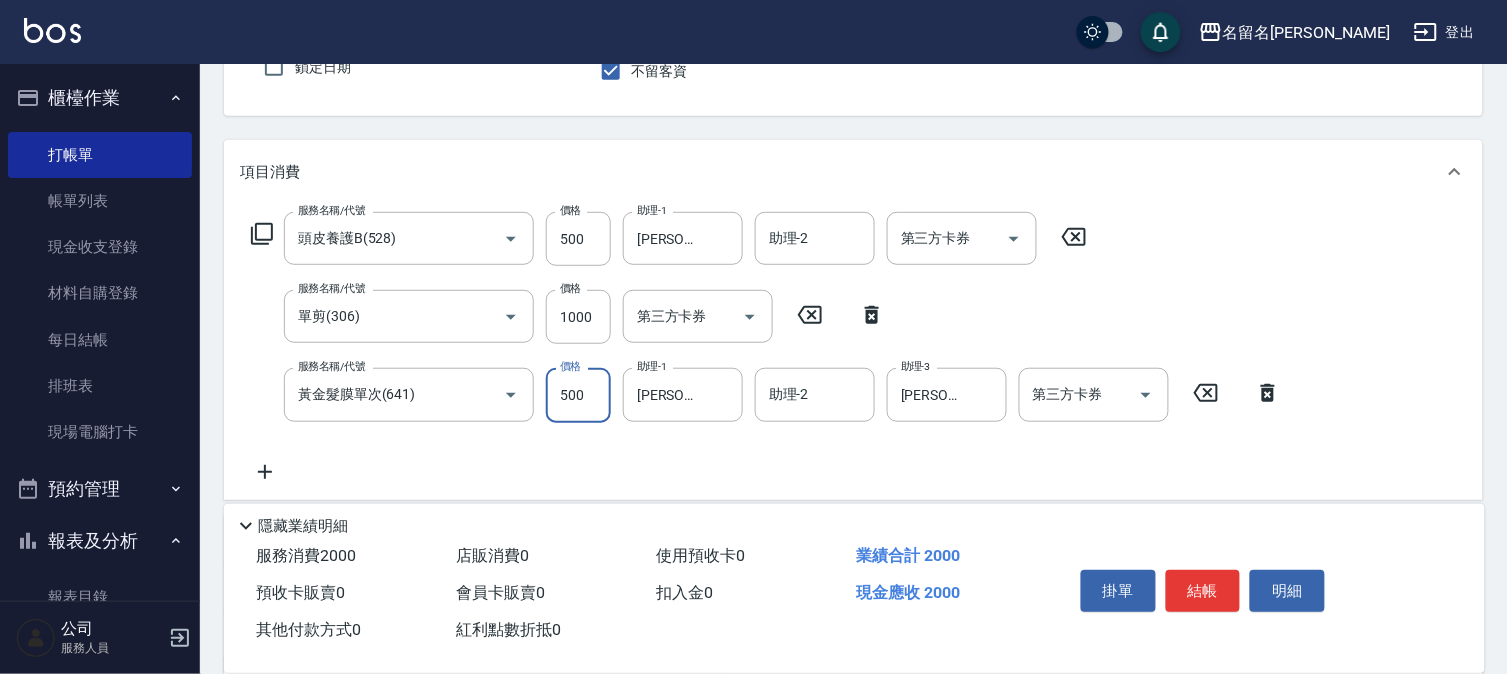 click on "500" at bounding box center [578, 395] 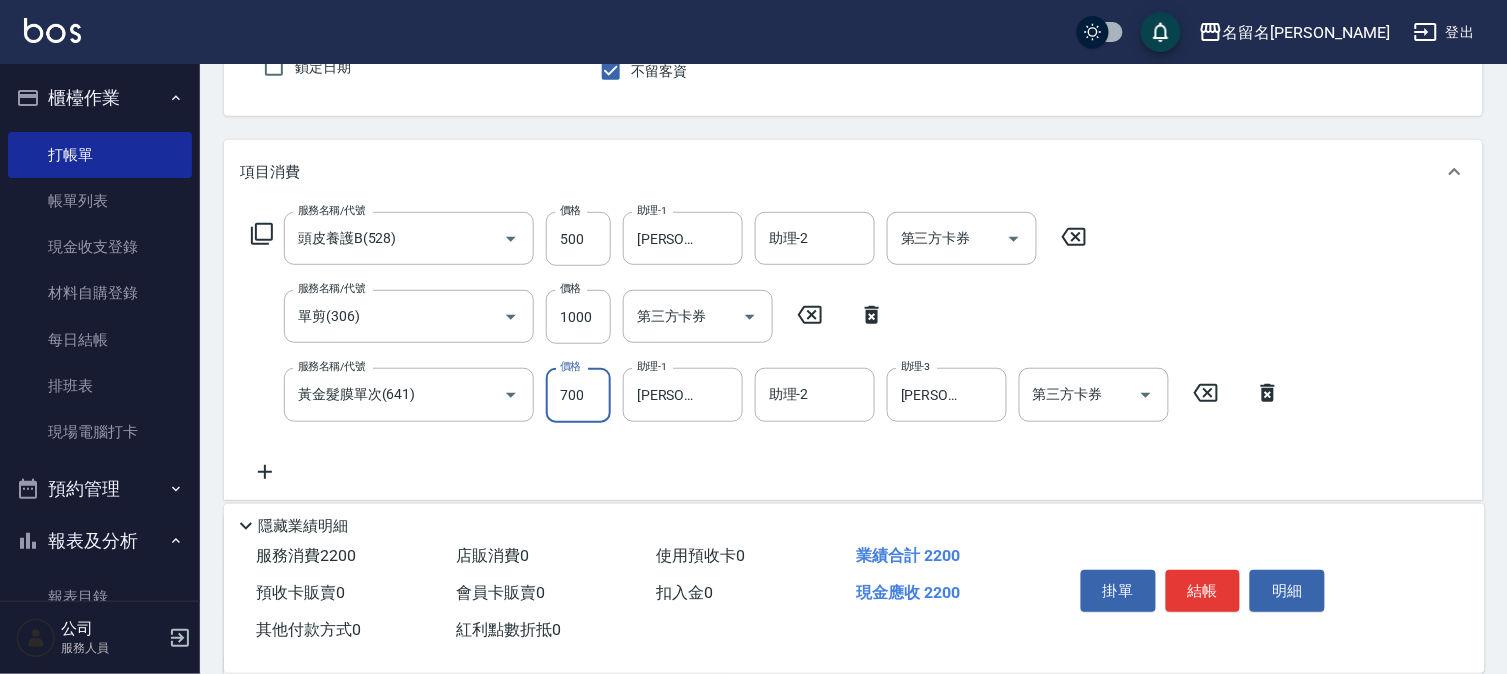 type on "700" 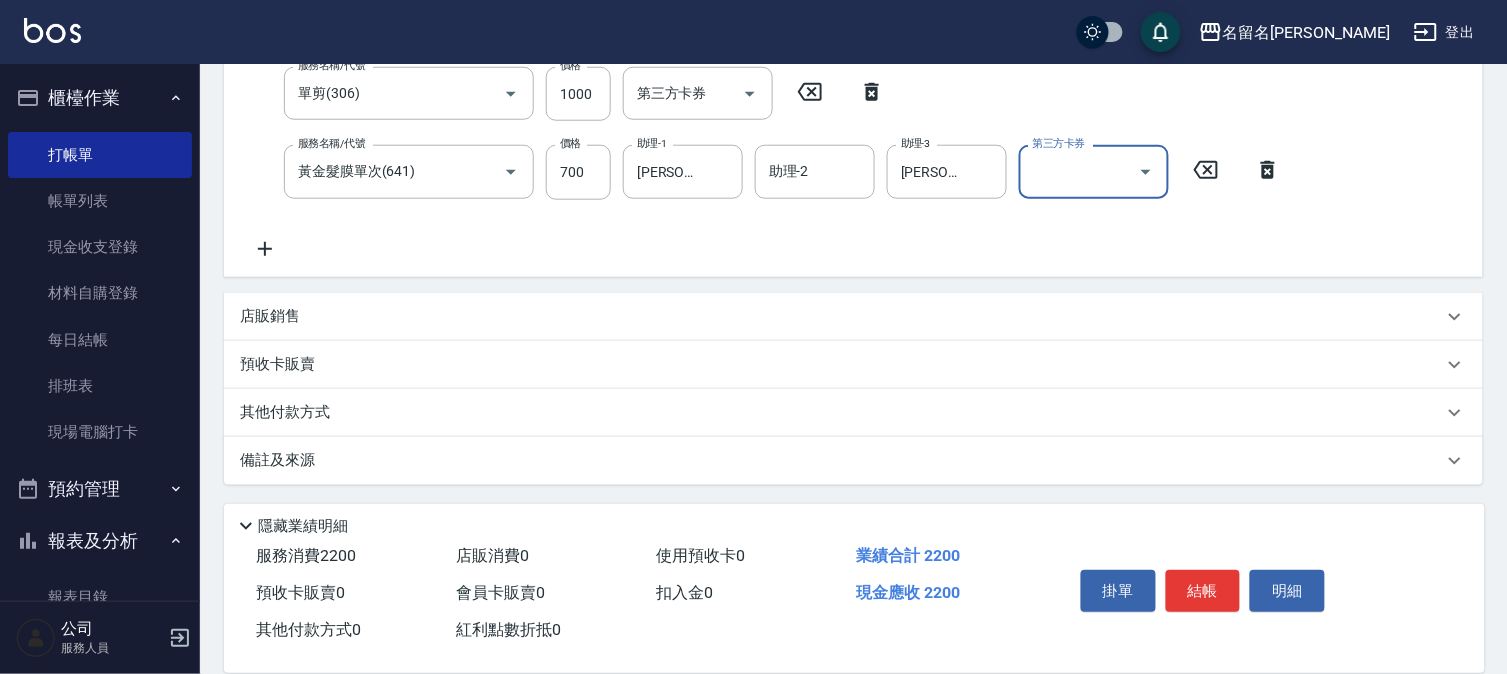 click 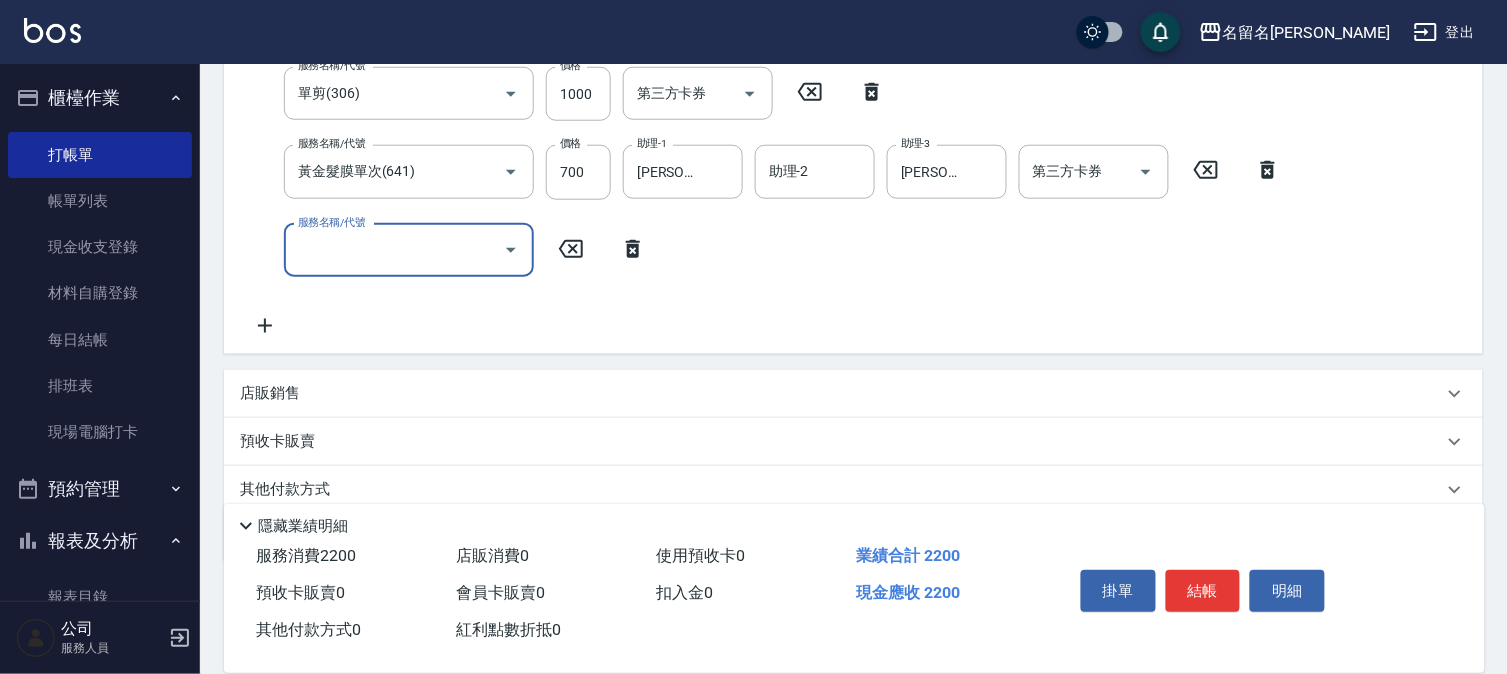 scroll, scrollTop: 408, scrollLeft: 0, axis: vertical 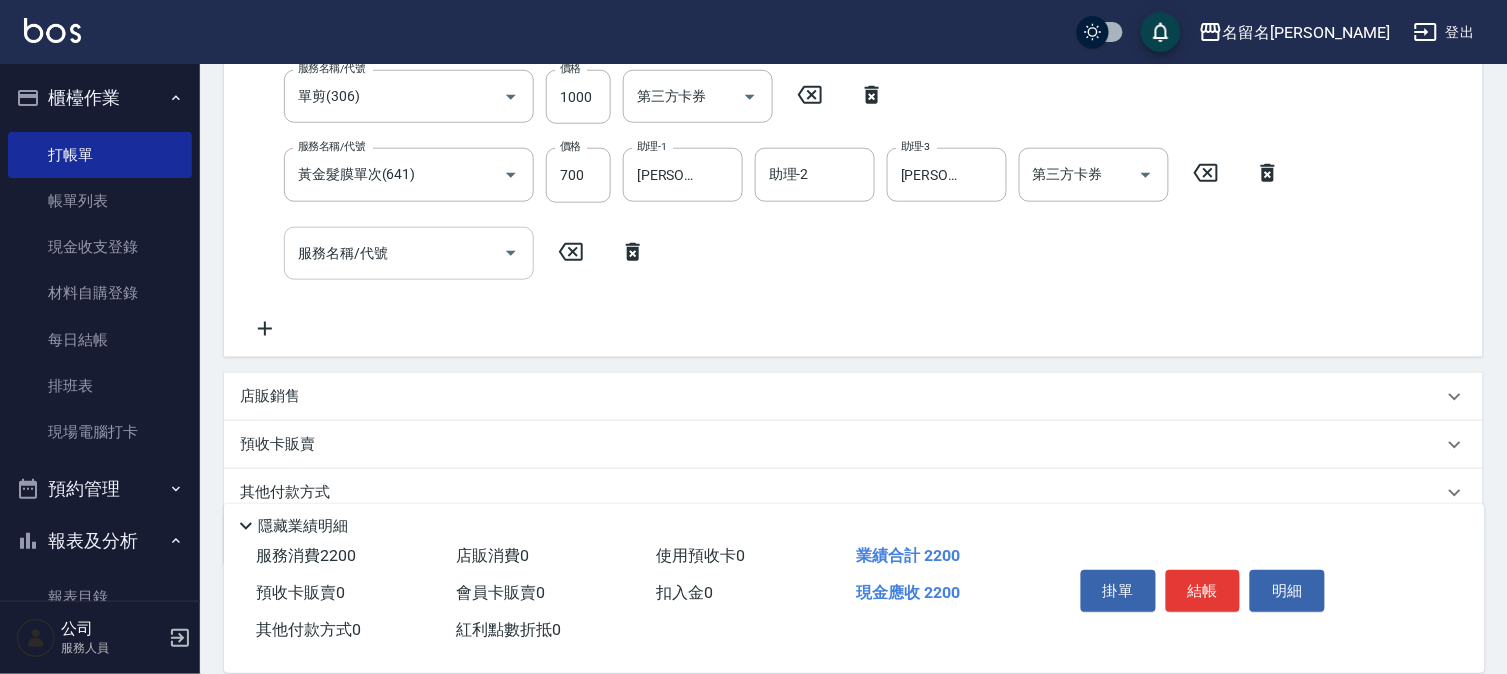 drag, startPoint x: 267, startPoint y: 318, endPoint x: 348, endPoint y: 265, distance: 96.79876 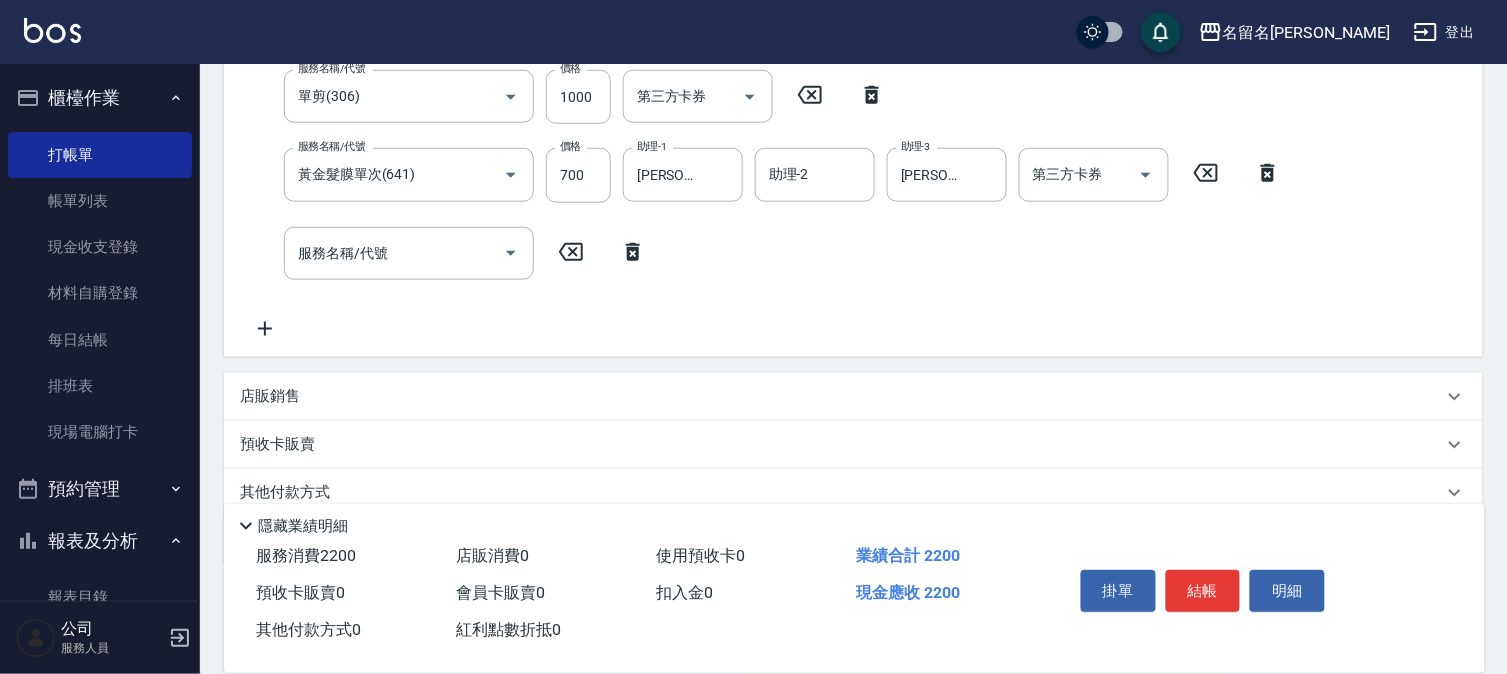 click 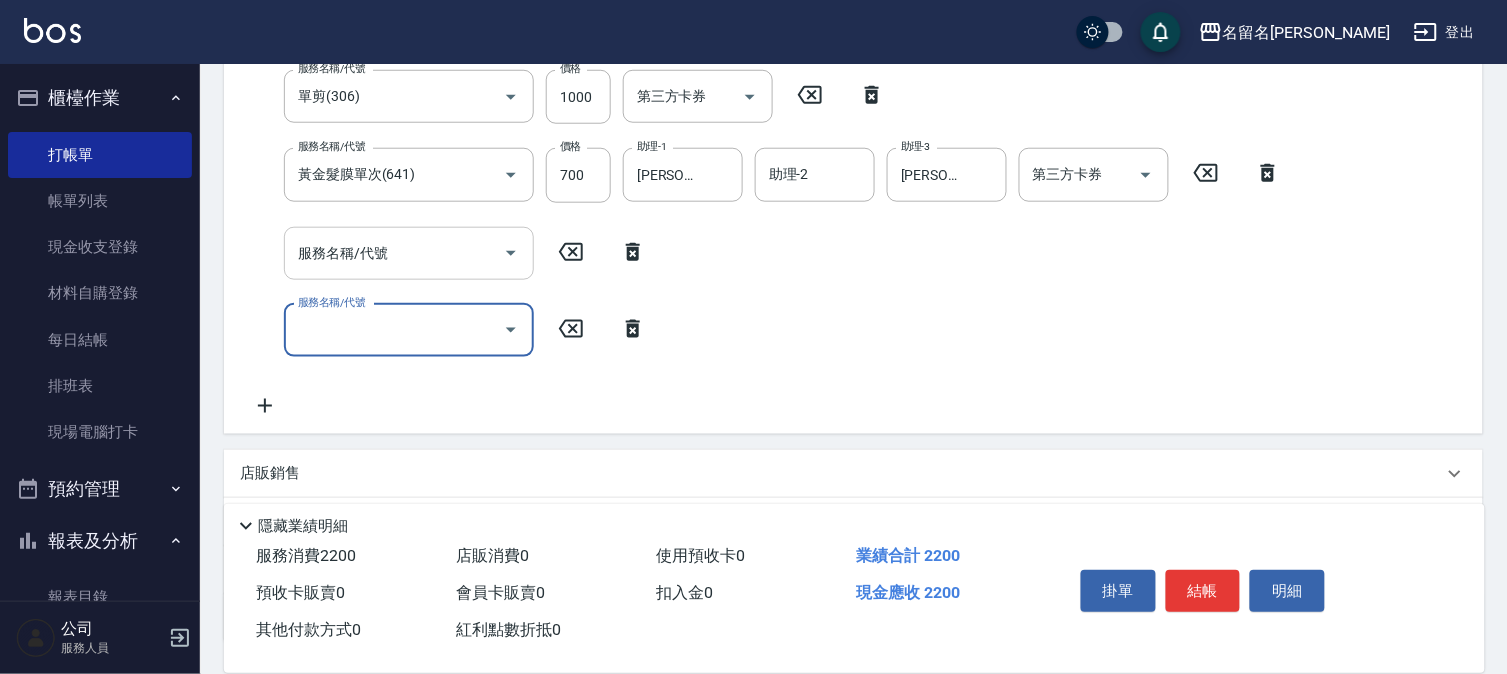 click on "服務名稱/代號" at bounding box center [394, 253] 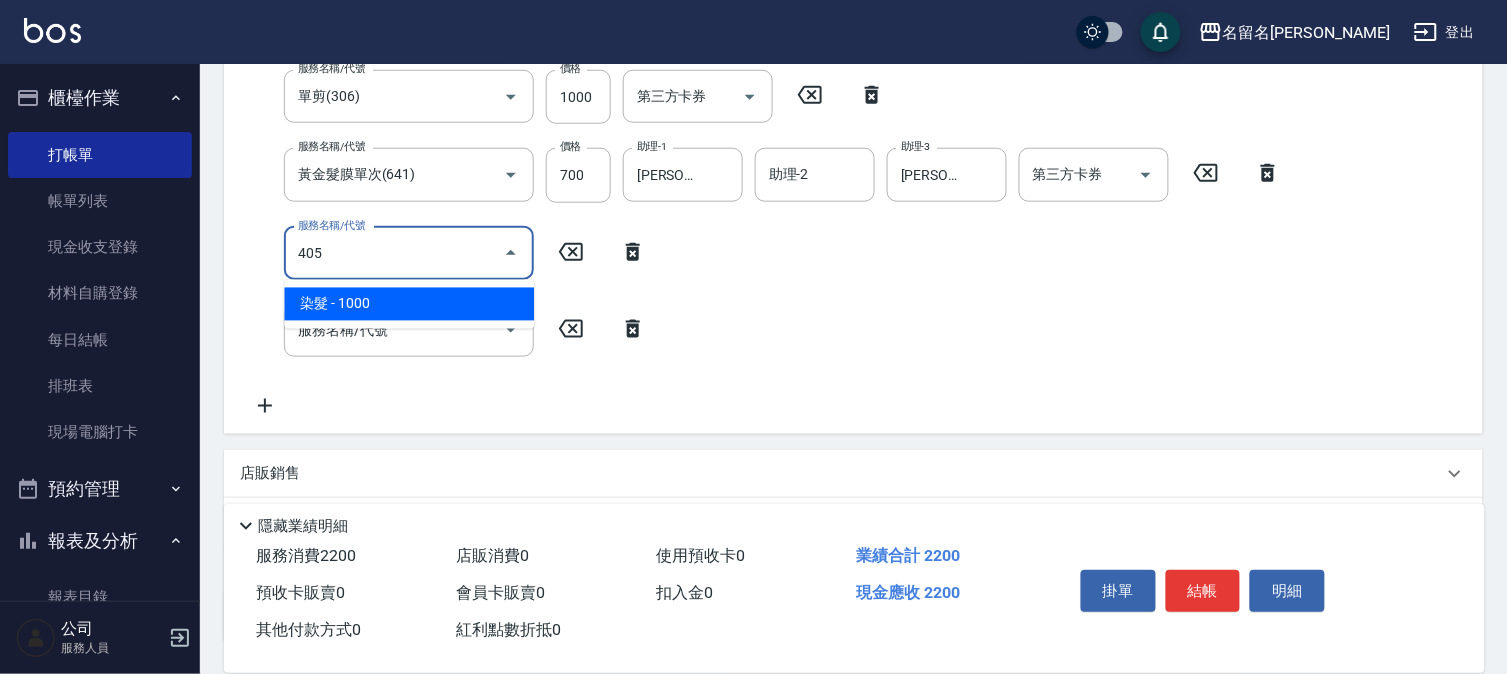 type on "染髮(405)" 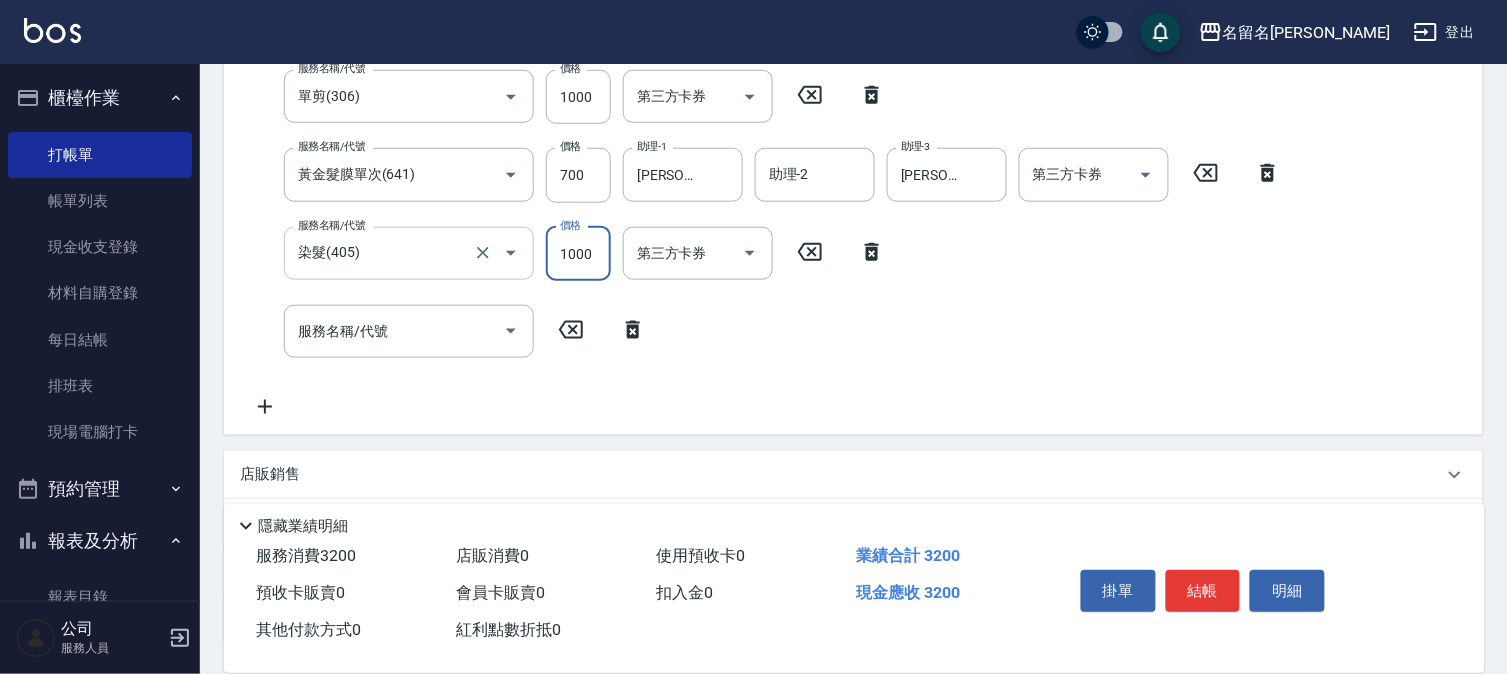 scroll, scrollTop: 400, scrollLeft: 0, axis: vertical 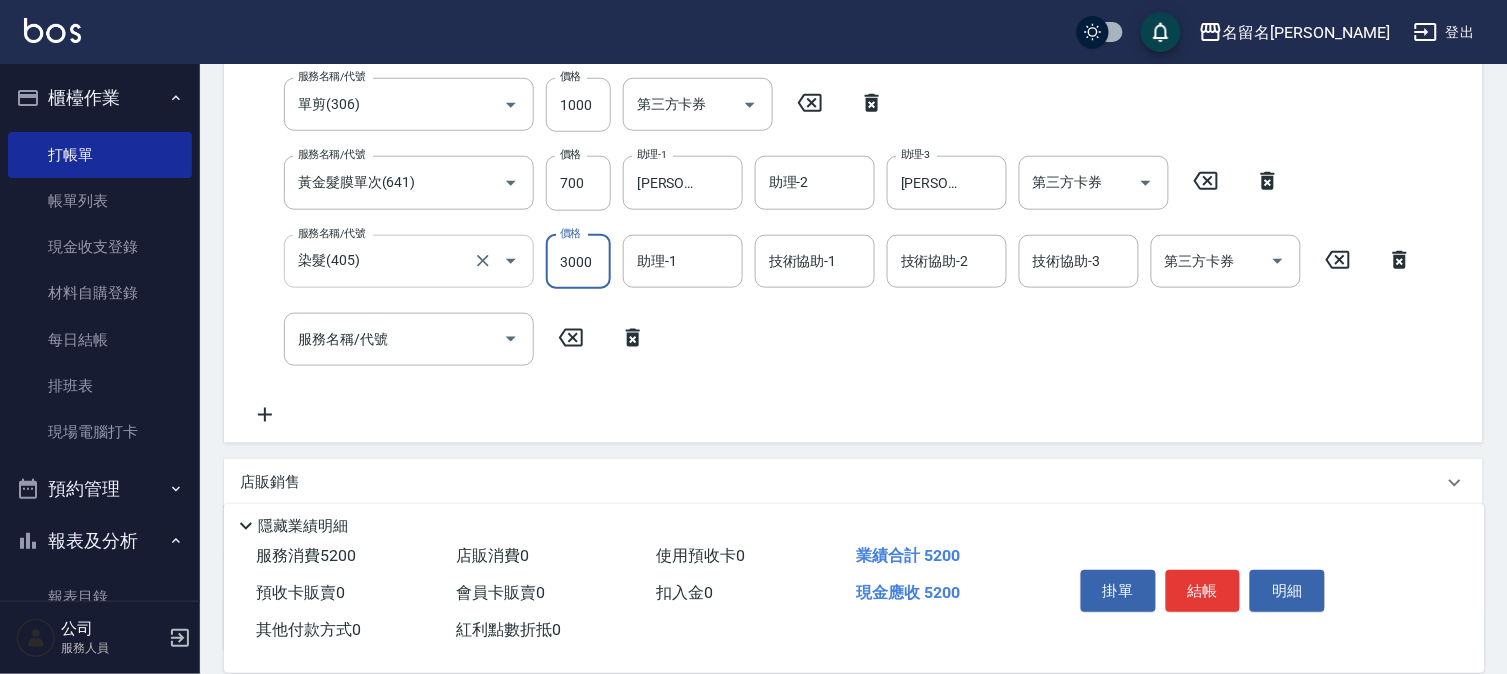 type on "3000" 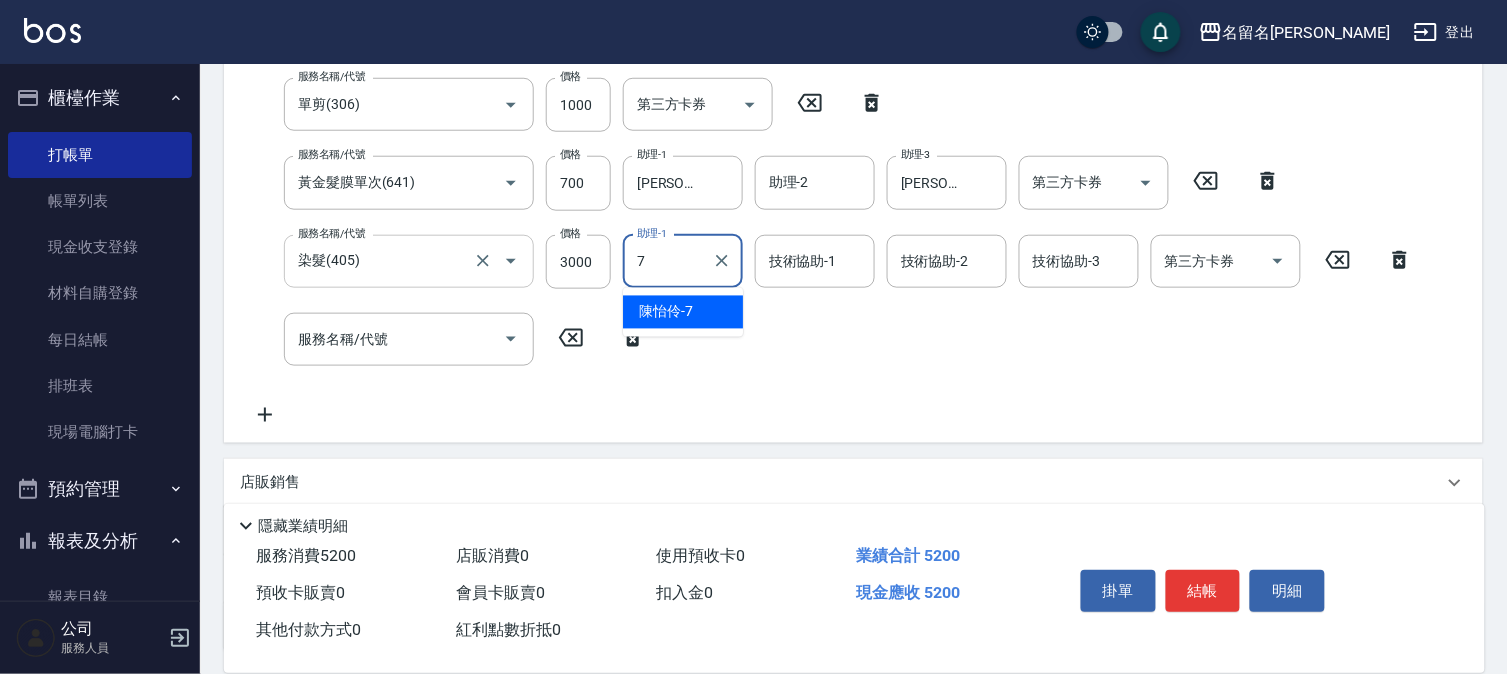 type on "[PERSON_NAME]-7" 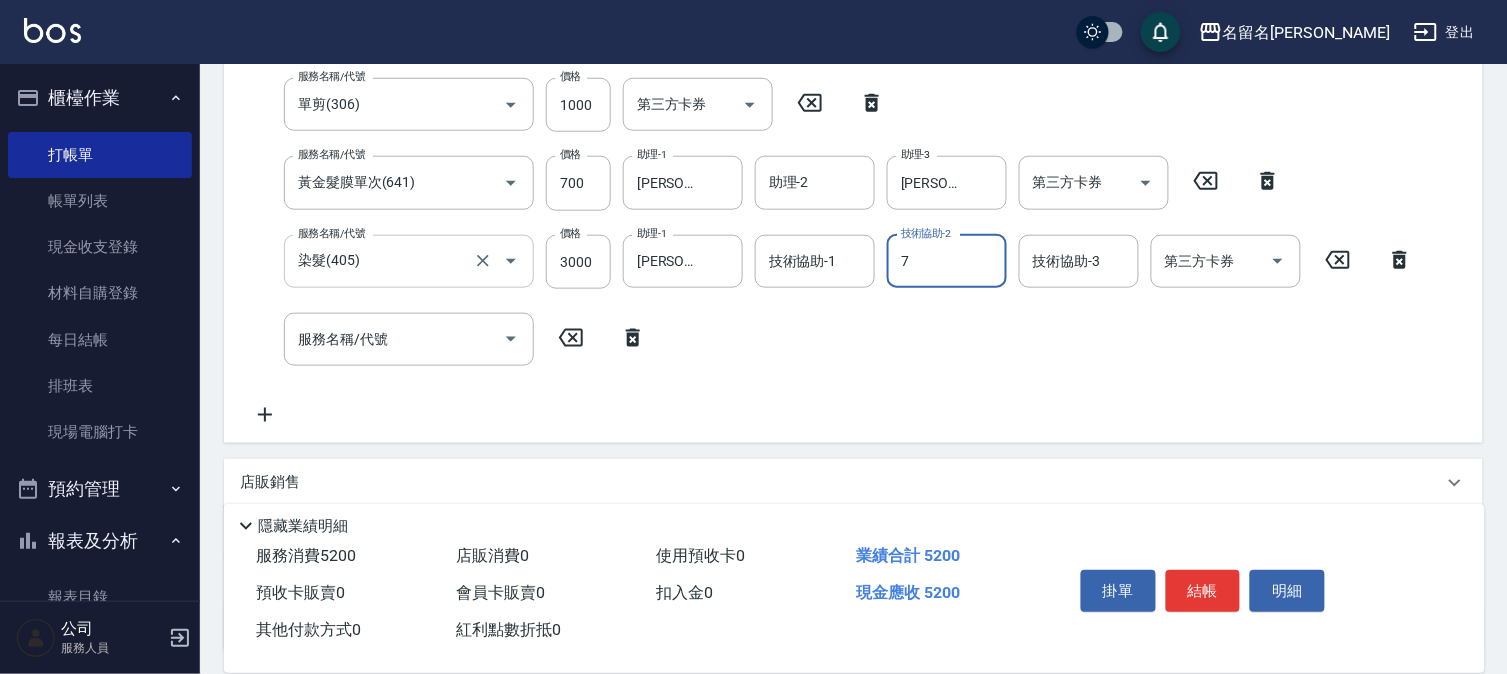 type on "[PERSON_NAME]-7" 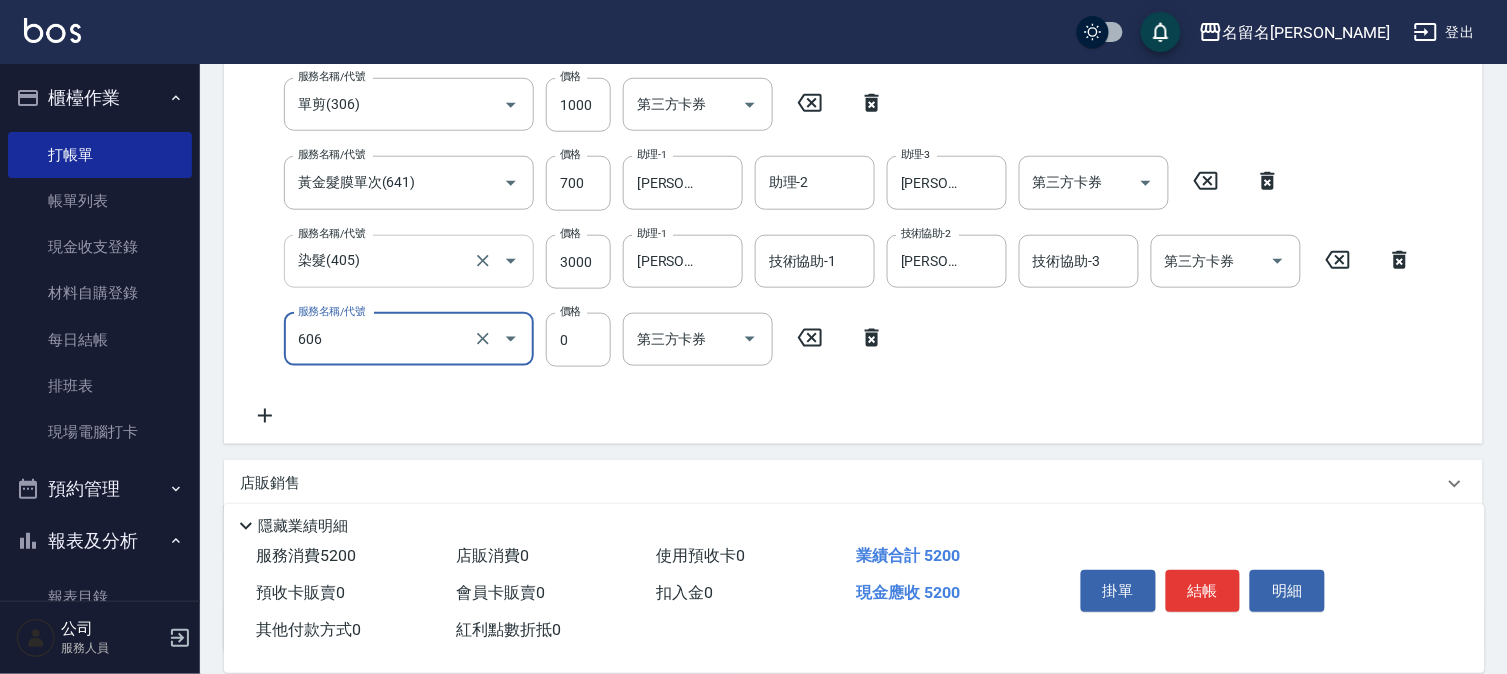 type on "免費護髮(606)" 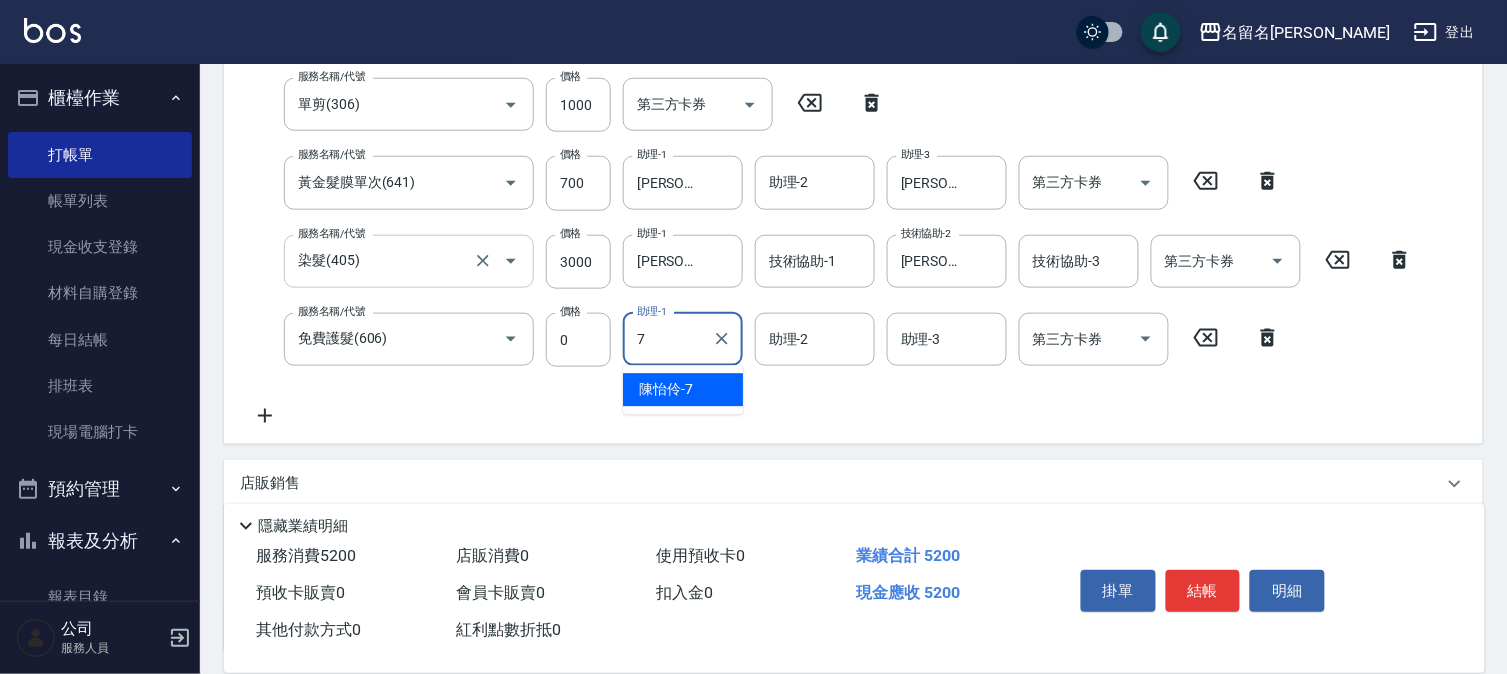 type on "[PERSON_NAME]-7" 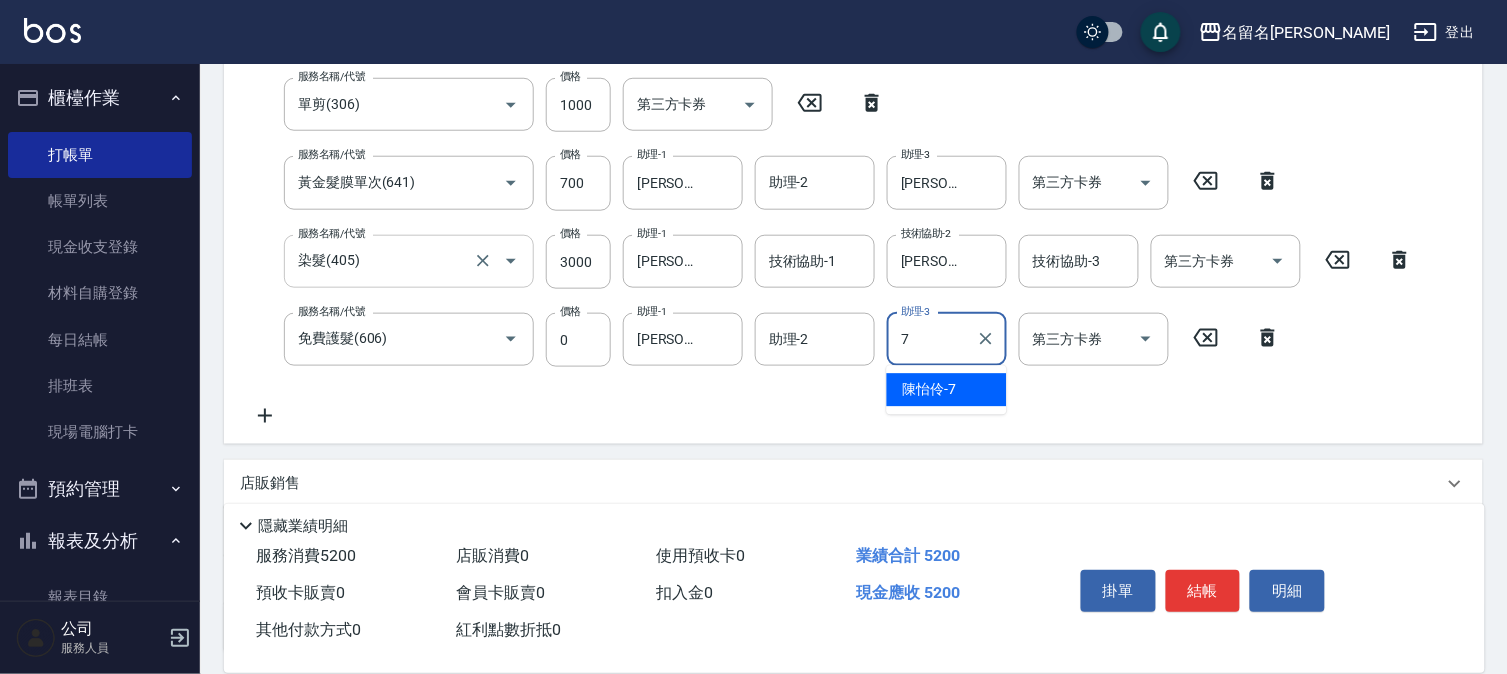 type on "[PERSON_NAME]-7" 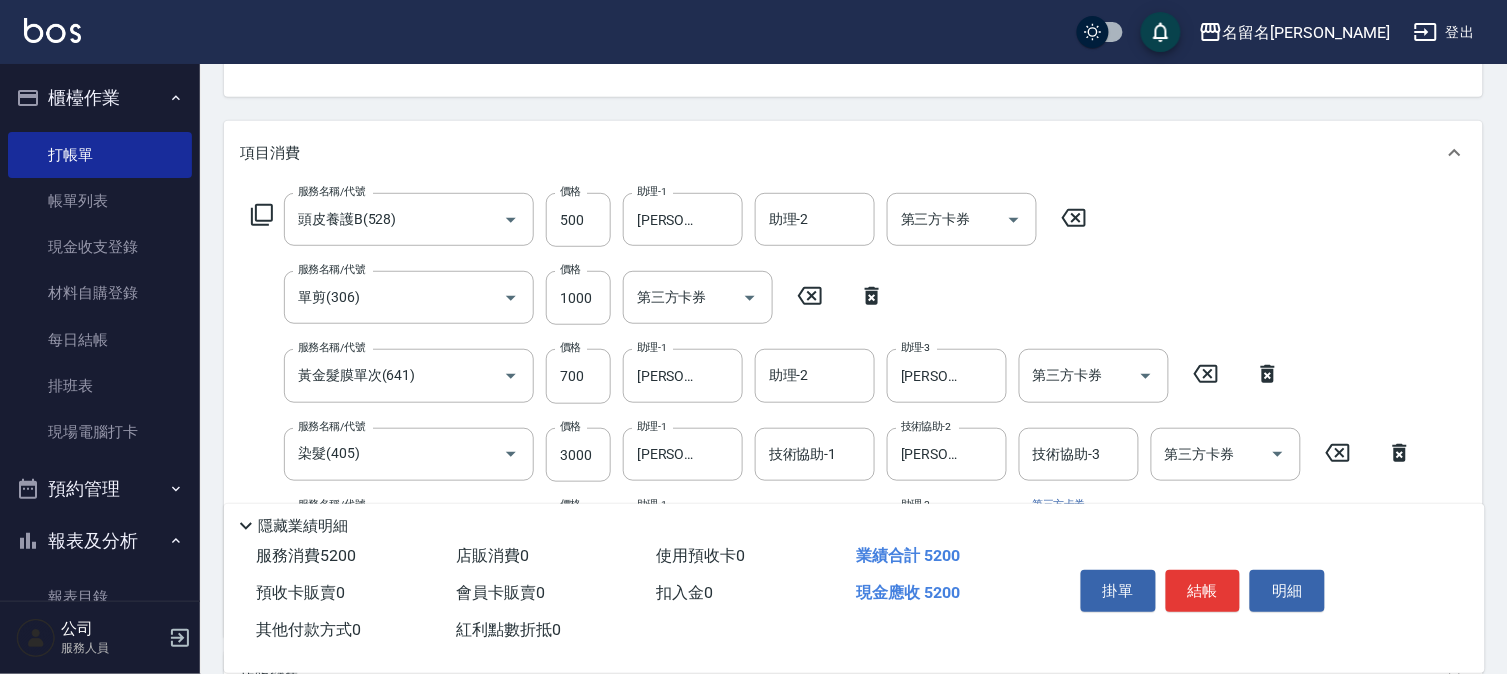 scroll, scrollTop: 177, scrollLeft: 0, axis: vertical 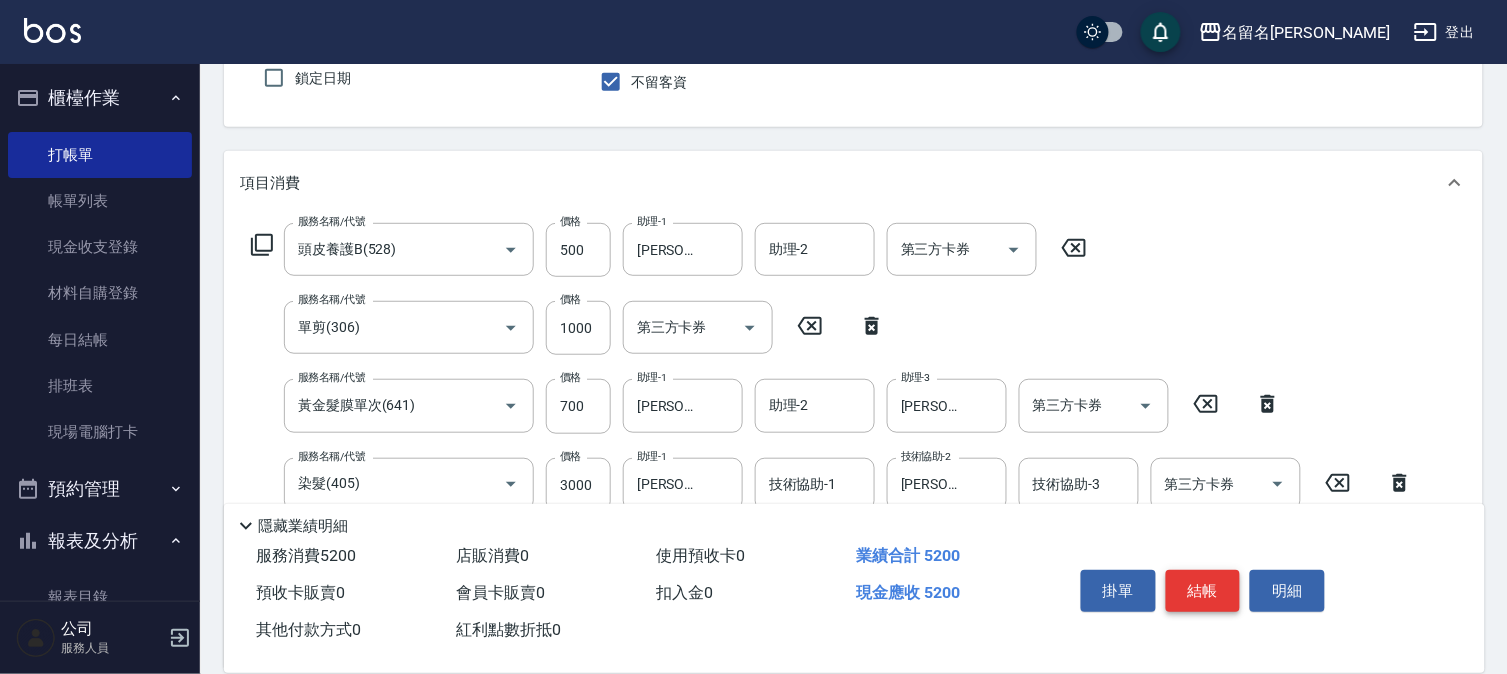 click on "結帳" at bounding box center [1203, 591] 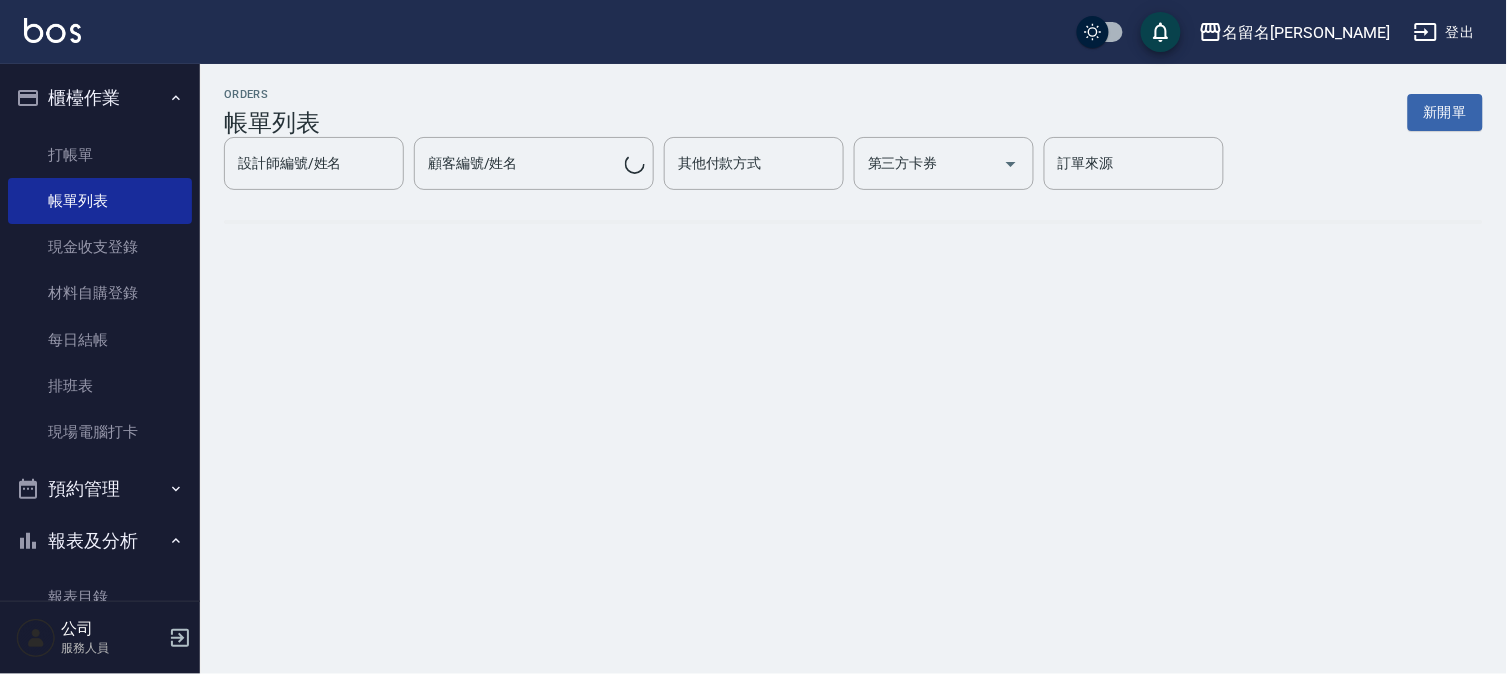 scroll, scrollTop: 0, scrollLeft: 0, axis: both 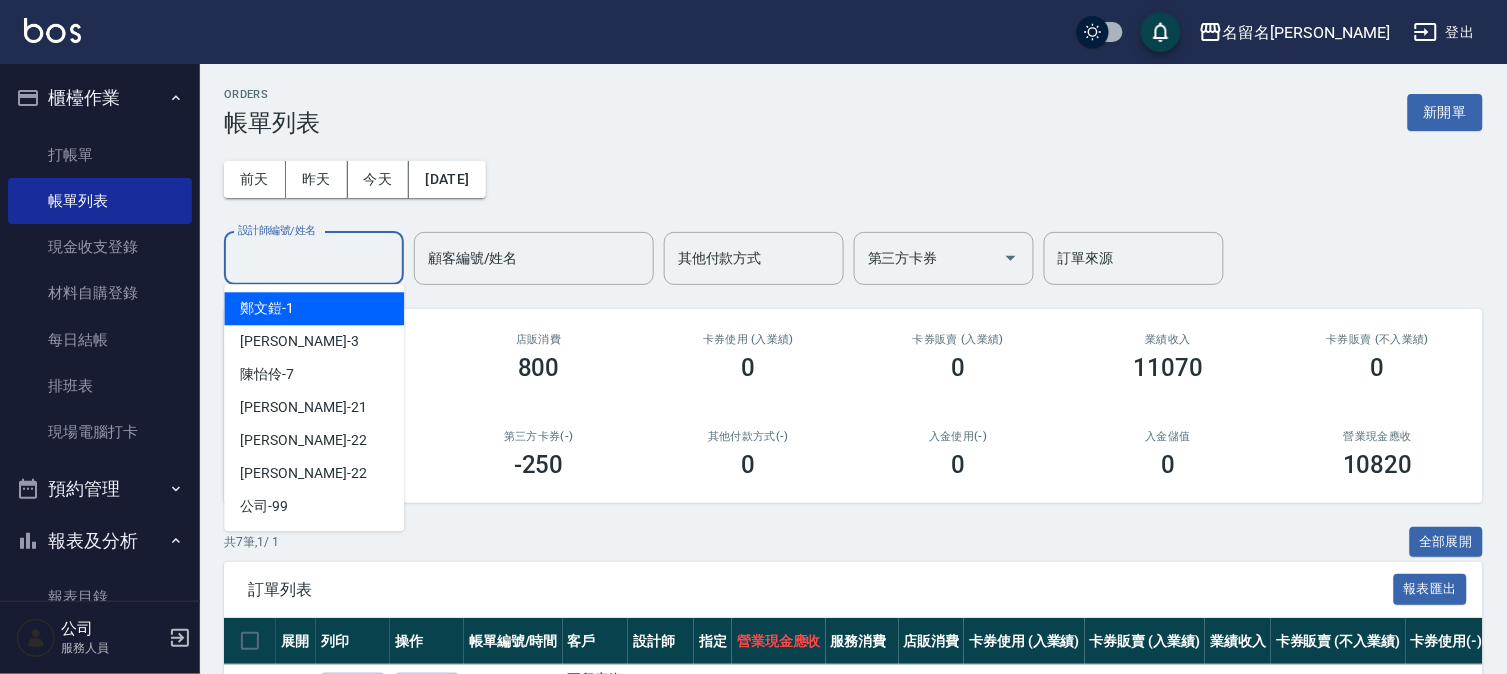 click on "設計師編號/姓名" at bounding box center (314, 258) 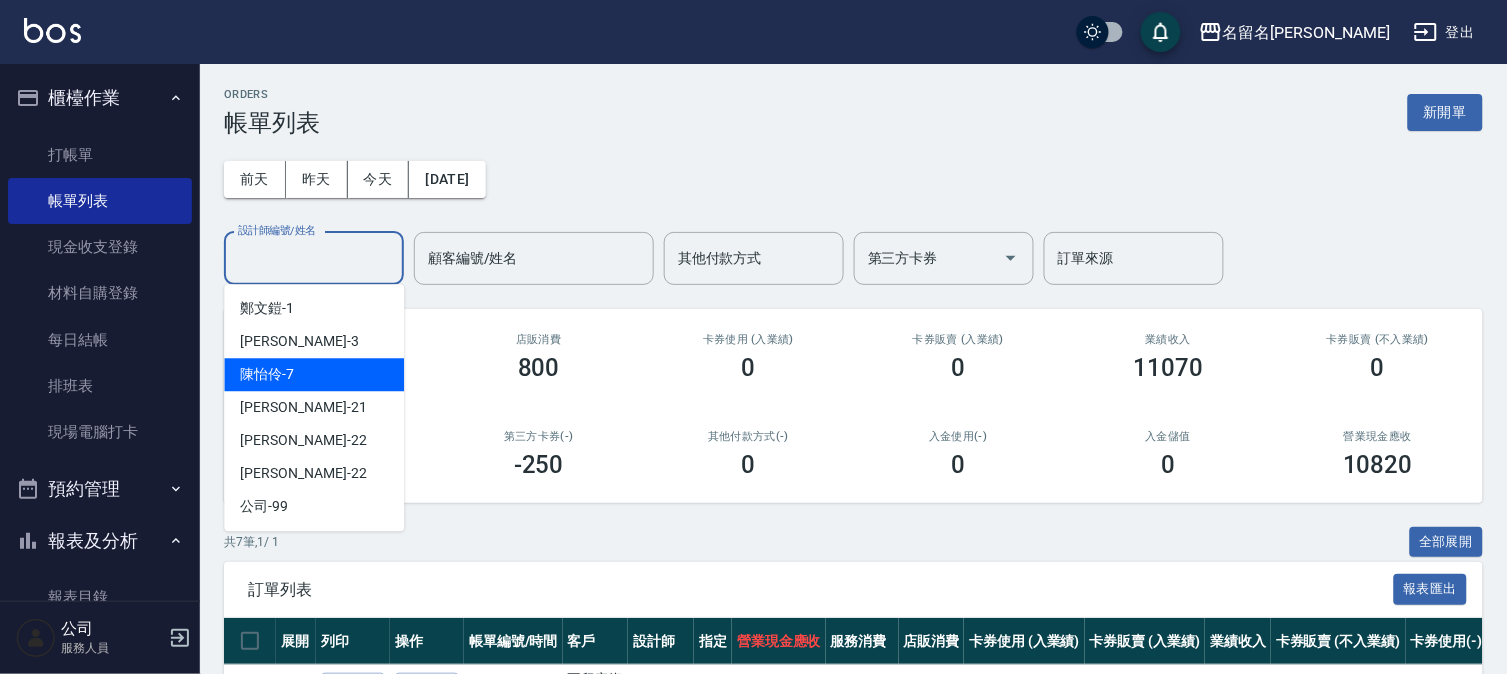 click on "[PERSON_NAME]-7" at bounding box center [314, 374] 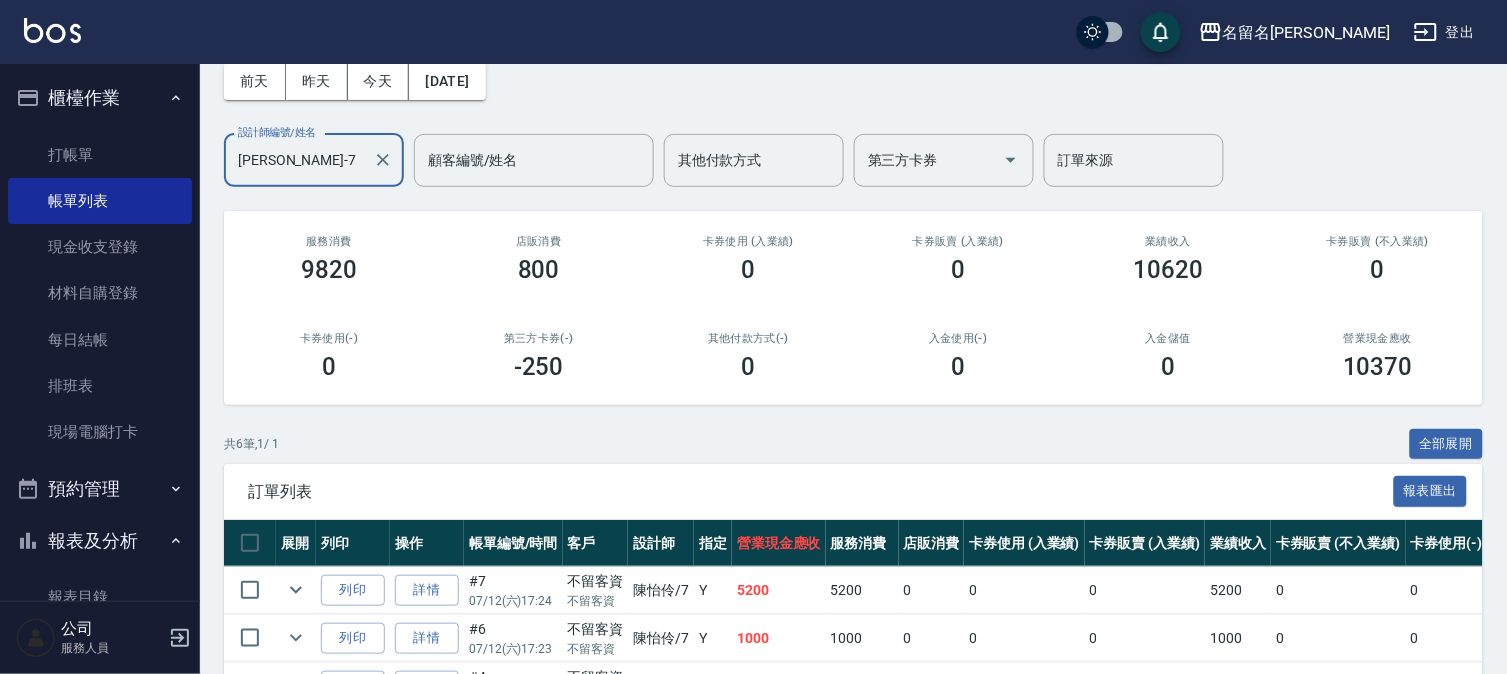 scroll, scrollTop: 222, scrollLeft: 0, axis: vertical 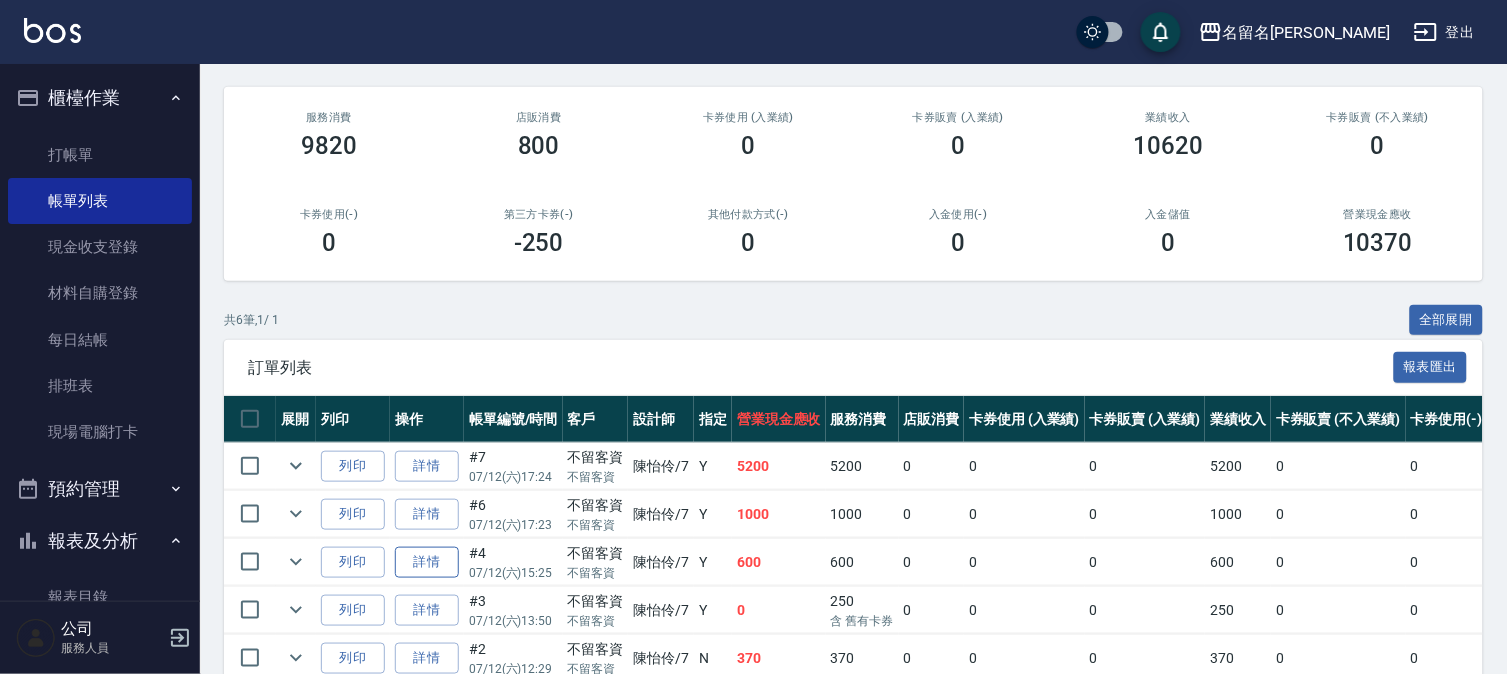 click on "詳情" at bounding box center [427, 562] 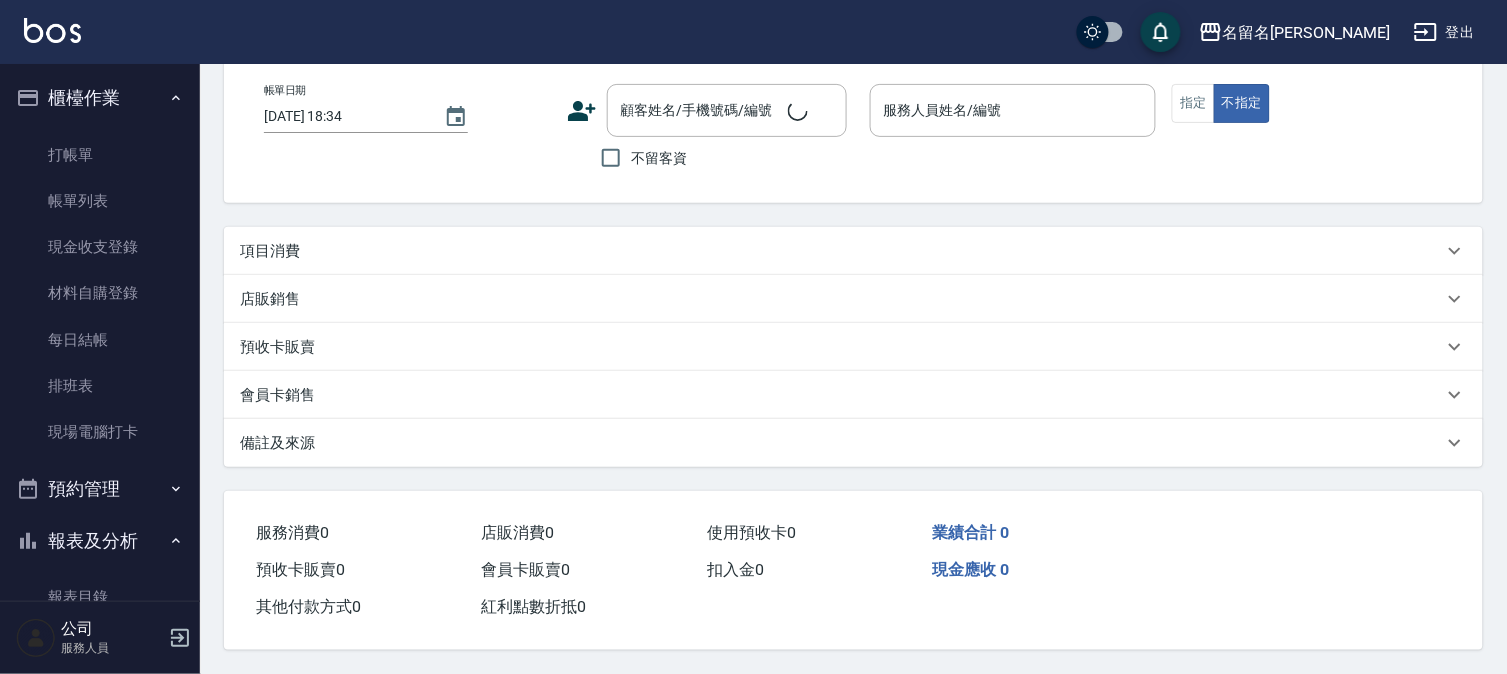 scroll, scrollTop: 0, scrollLeft: 0, axis: both 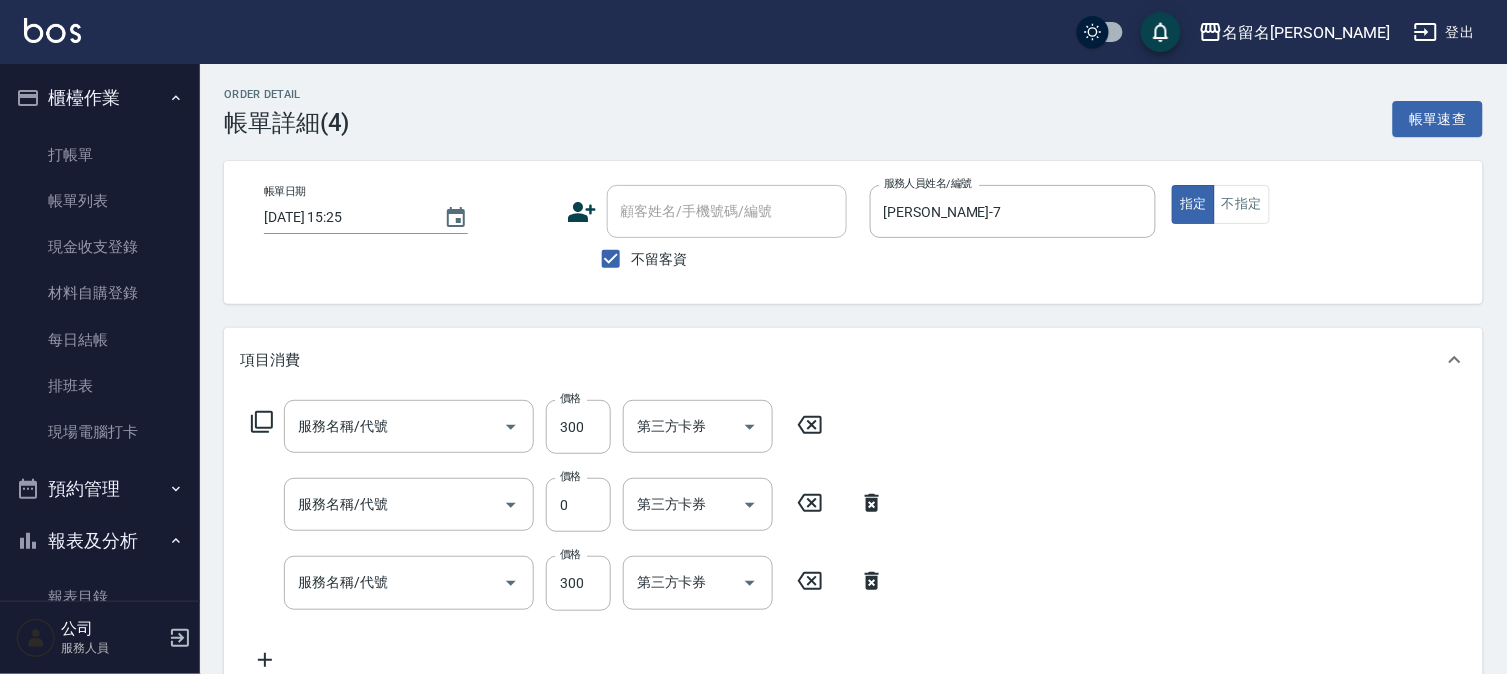 type on "[DATE] 15:25" 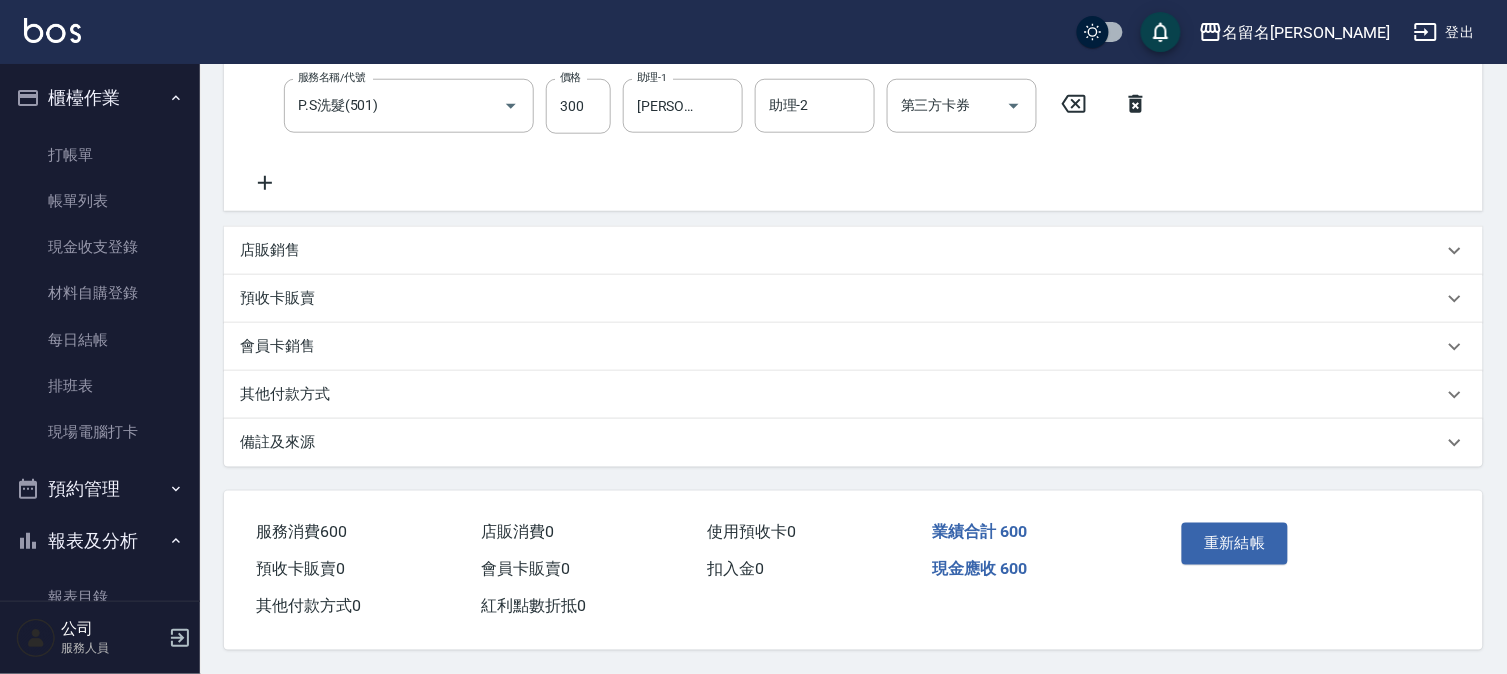 scroll, scrollTop: 482, scrollLeft: 0, axis: vertical 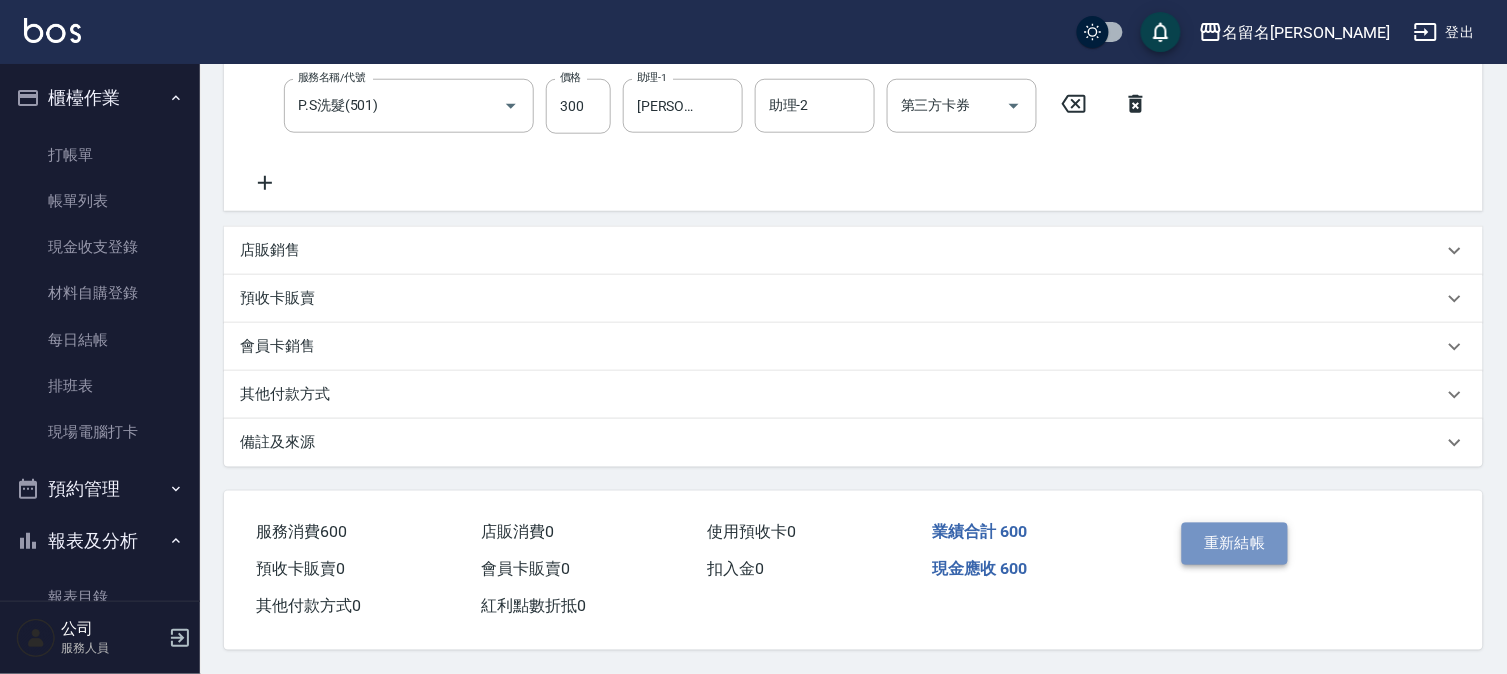 click on "重新結帳" at bounding box center (1235, 544) 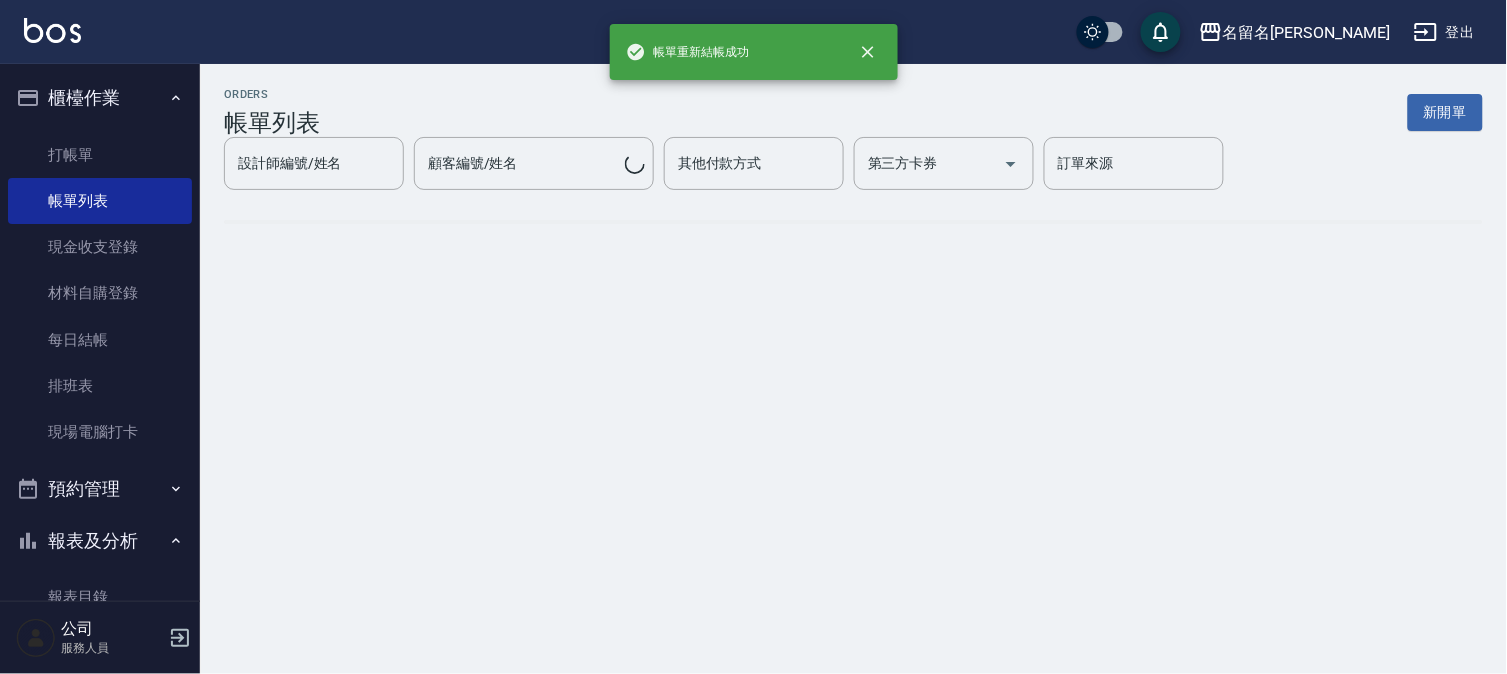 scroll, scrollTop: 0, scrollLeft: 0, axis: both 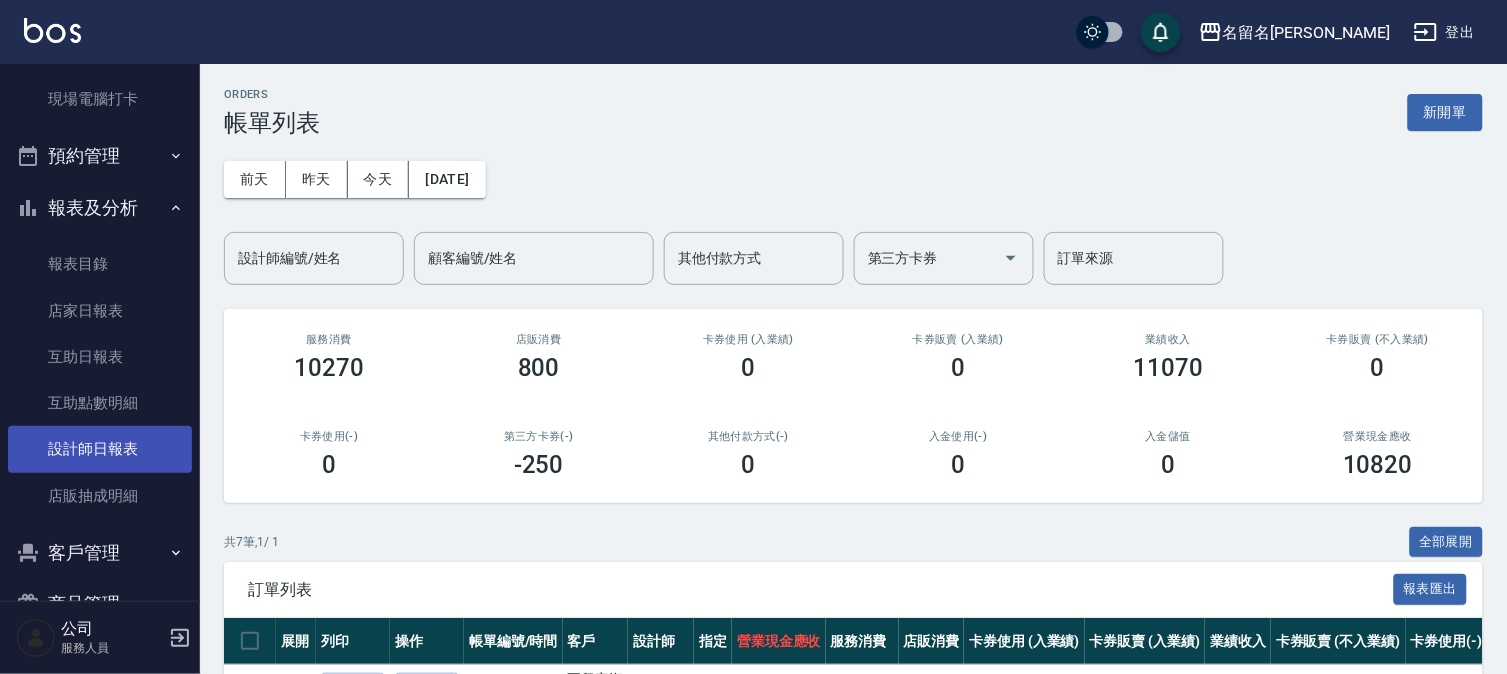 click on "設計師日報表" at bounding box center [100, 449] 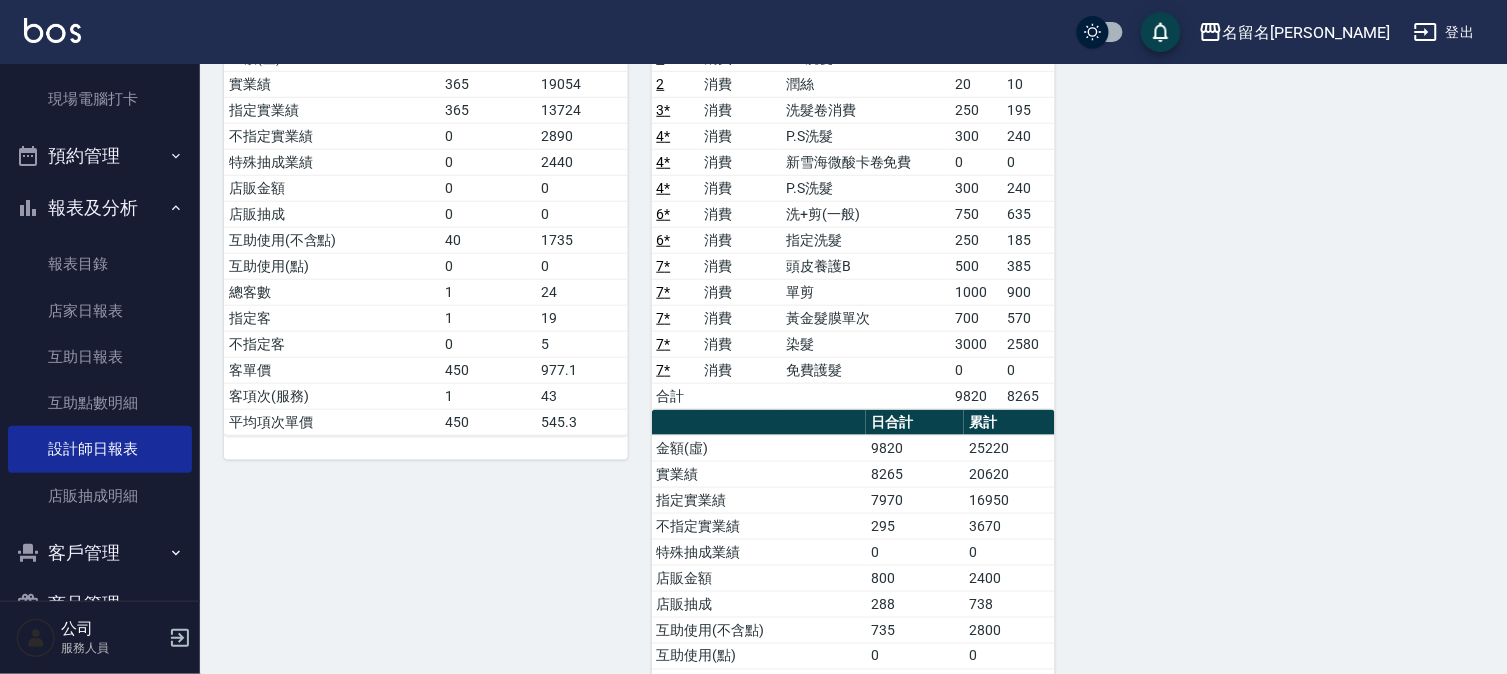 scroll, scrollTop: 0, scrollLeft: 0, axis: both 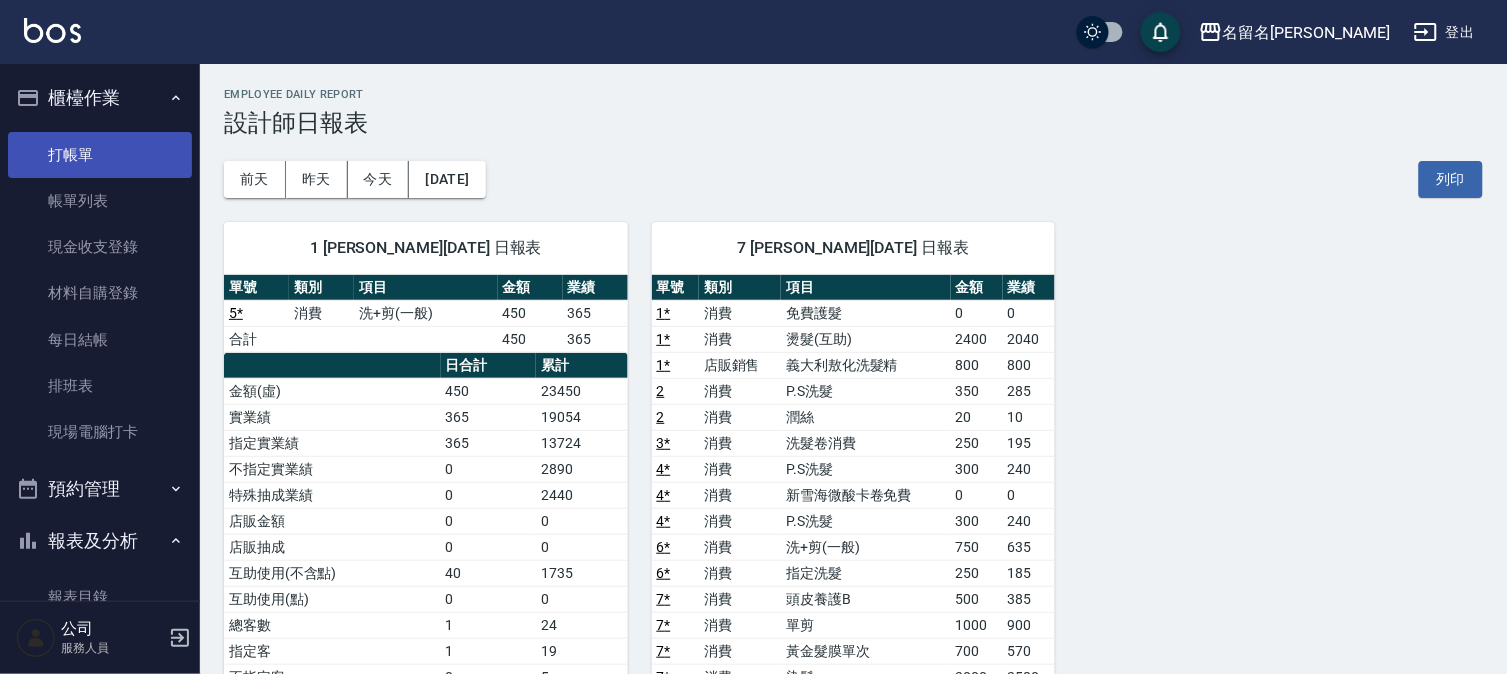 click on "打帳單" at bounding box center [100, 155] 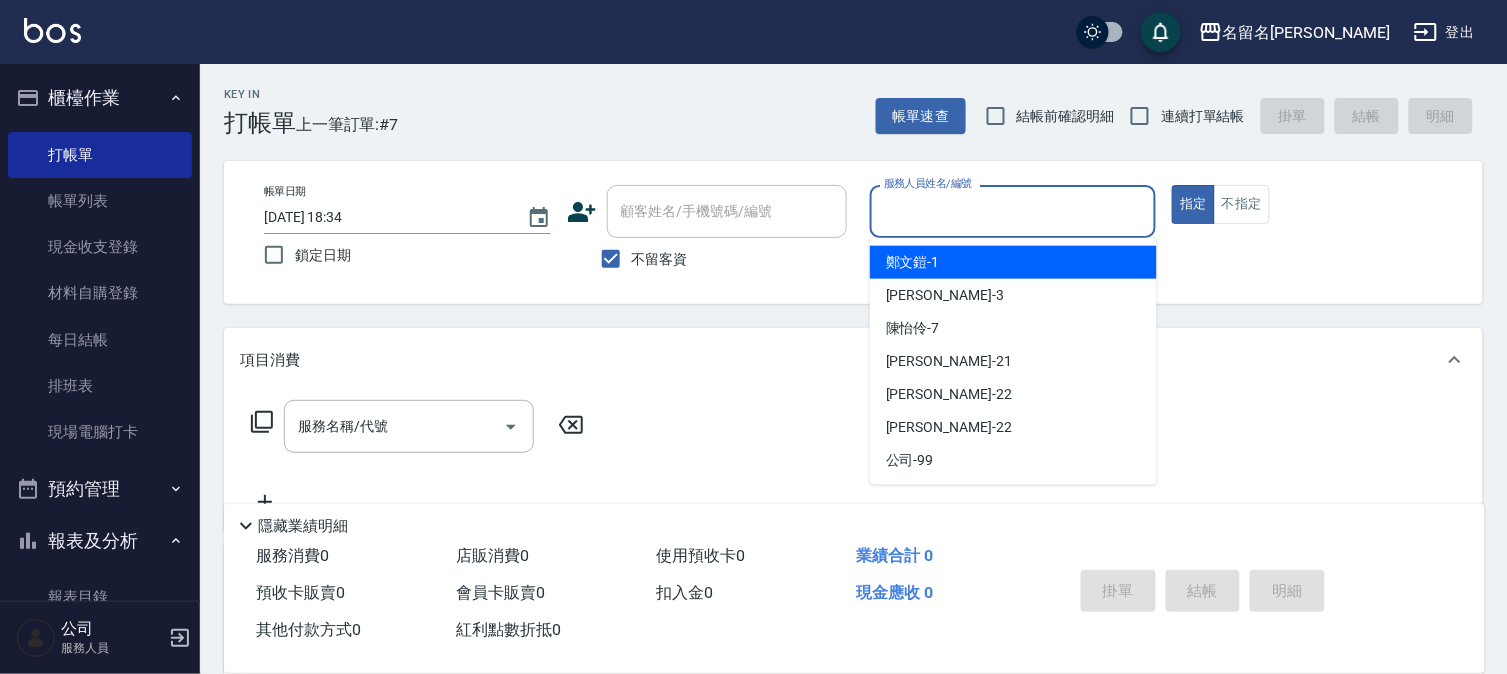 click on "服務人員姓名/編號" at bounding box center [1013, 211] 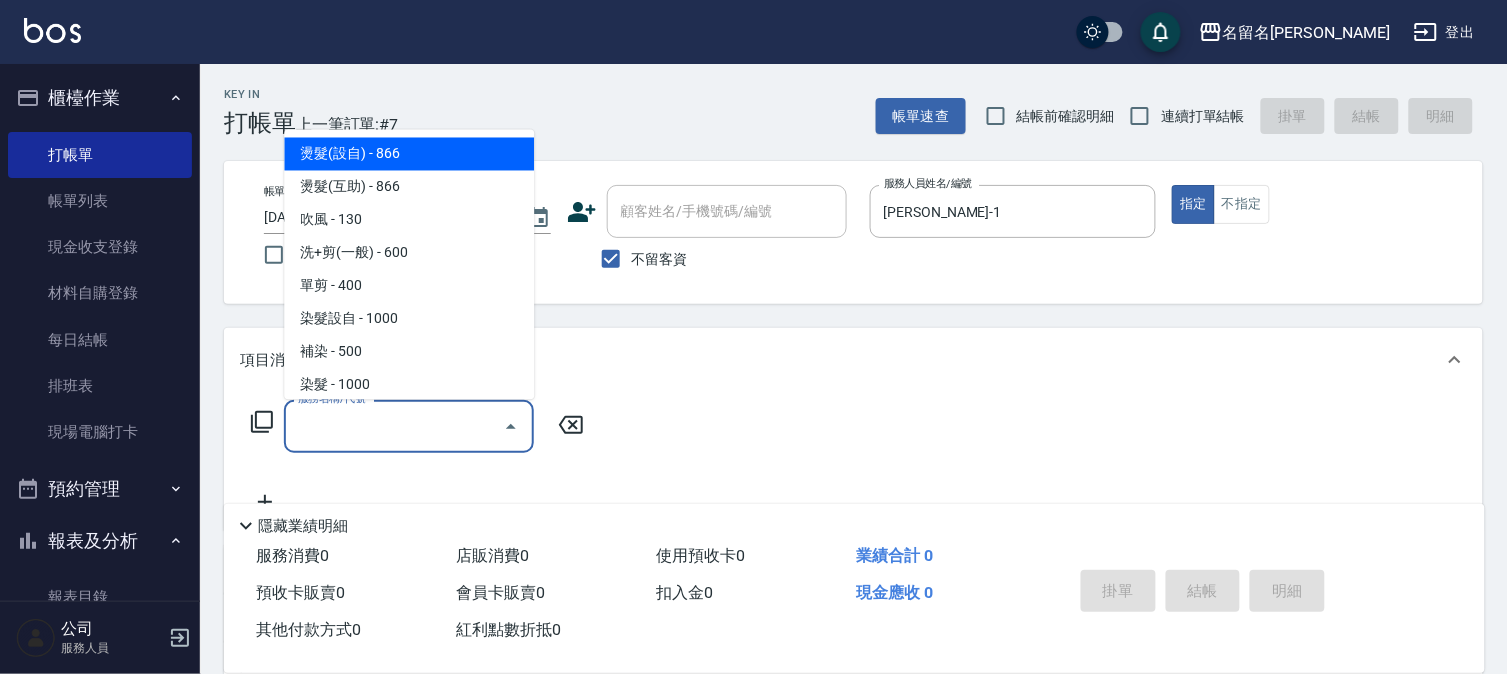 click on "服務名稱/代號" at bounding box center (394, 426) 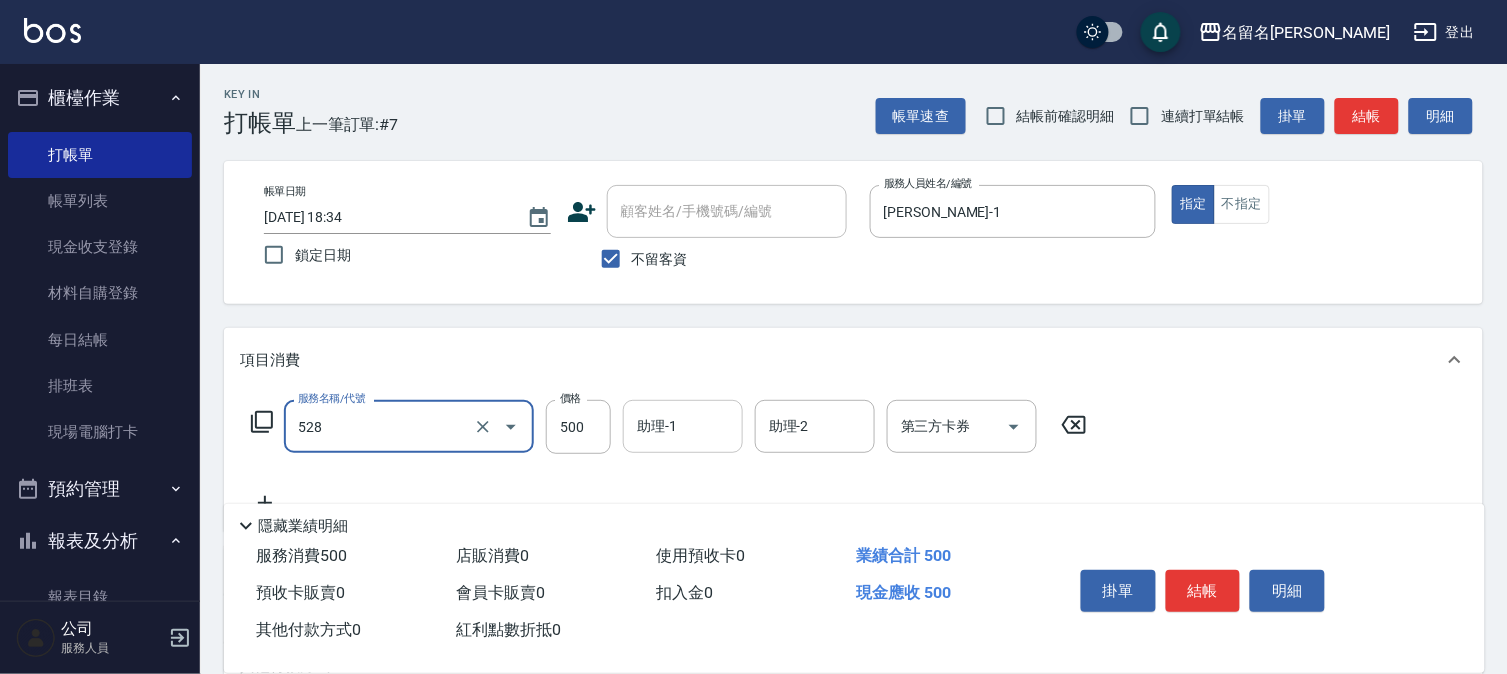 type on "頭皮養護B(528)" 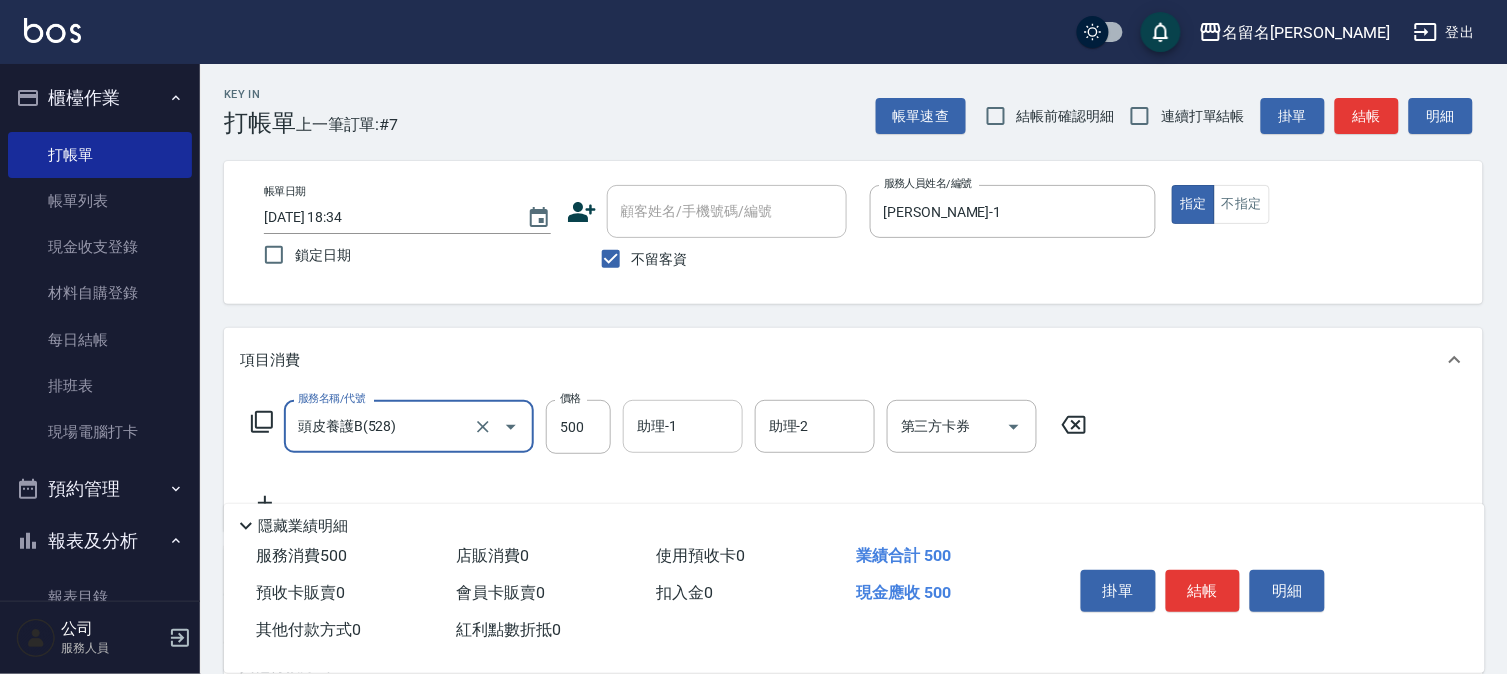 click on "助理-1" at bounding box center [683, 426] 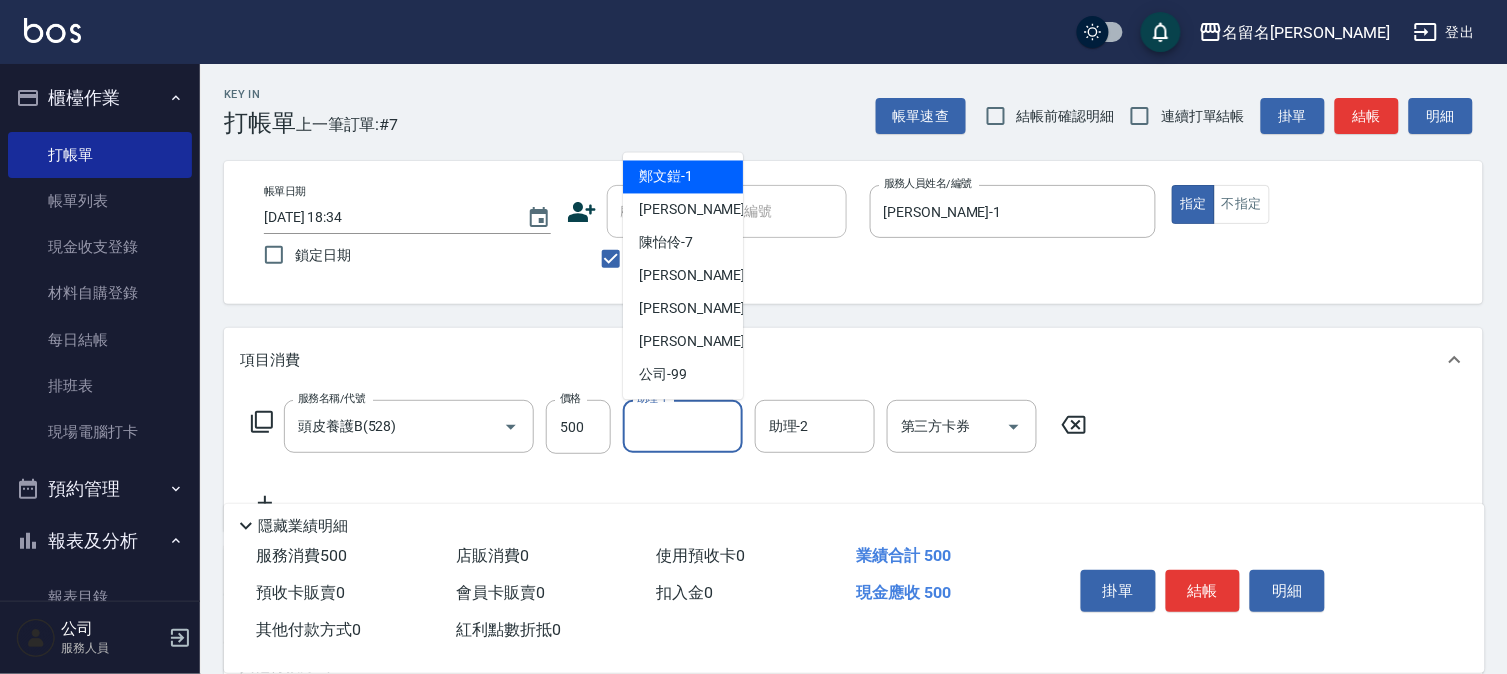 click on "[PERSON_NAME]-1" at bounding box center (666, 177) 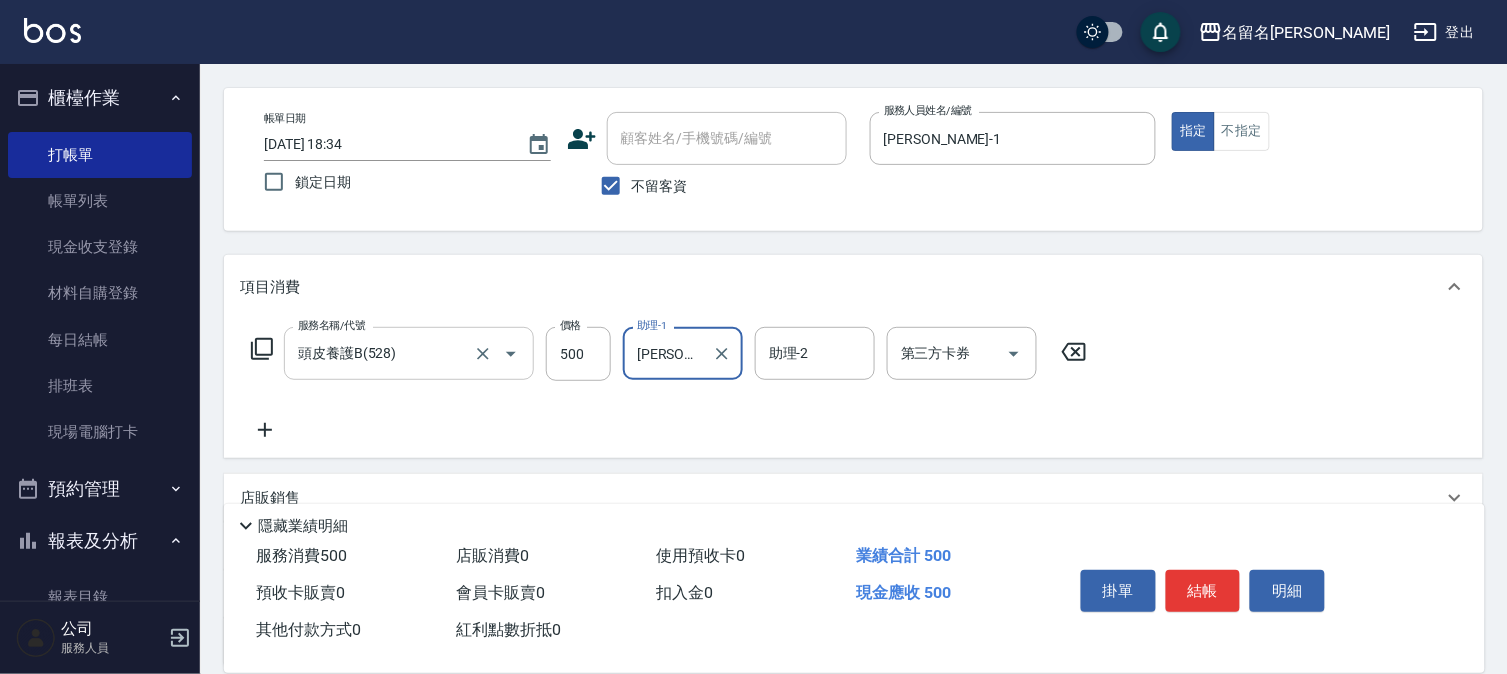 scroll, scrollTop: 111, scrollLeft: 0, axis: vertical 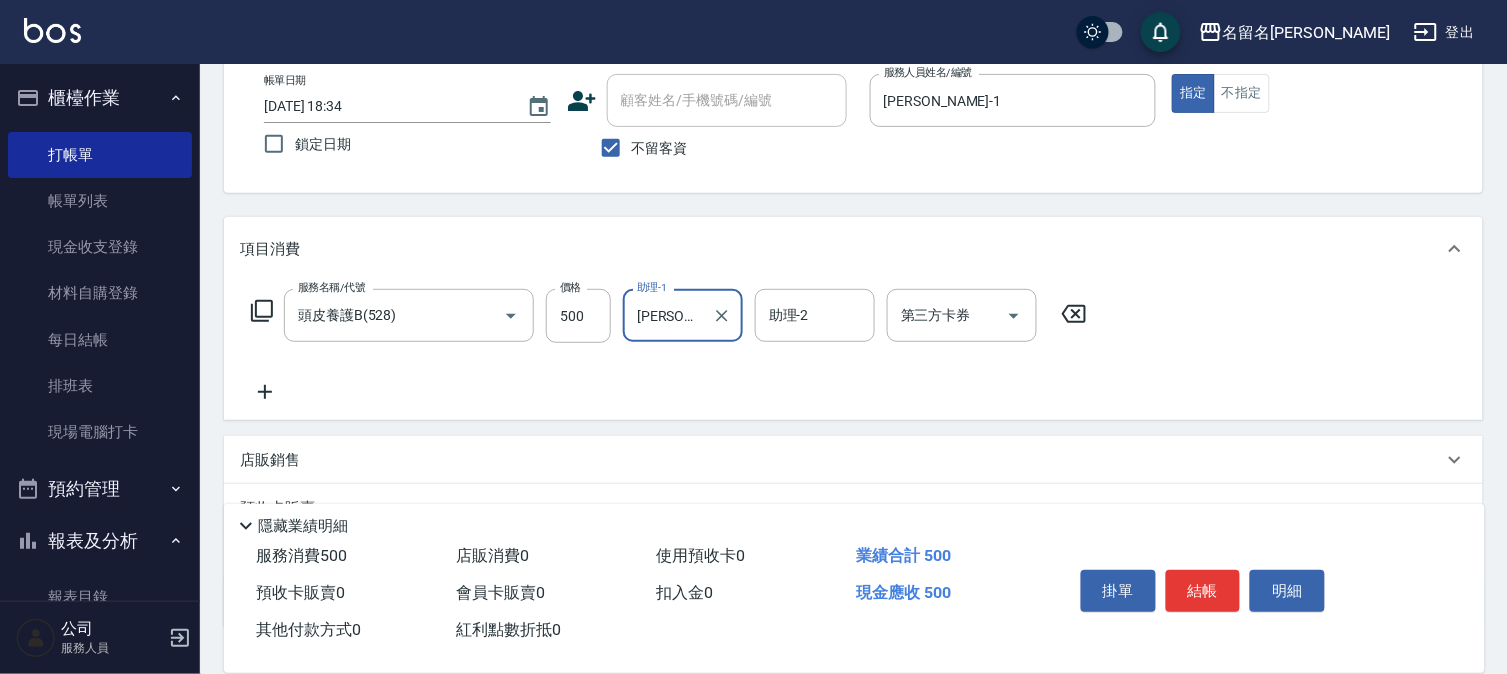 click 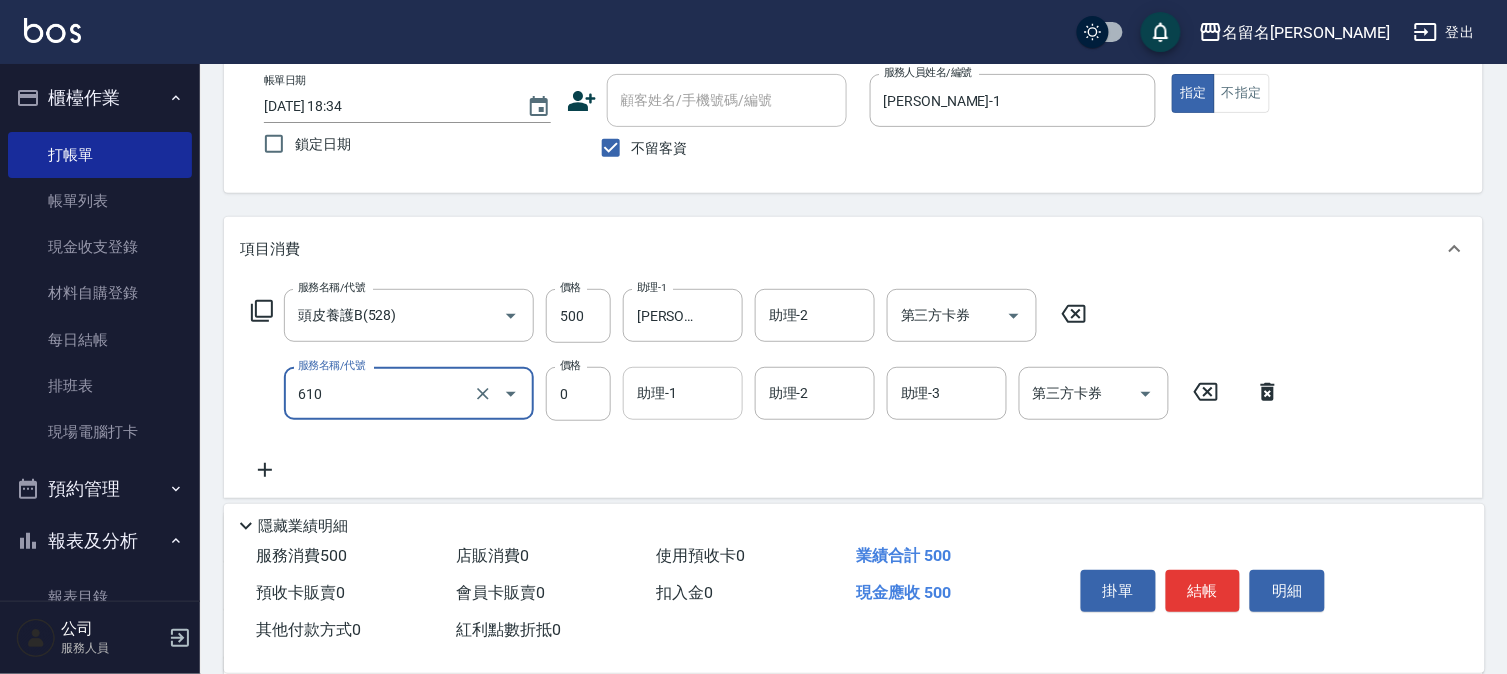 type on "新雪海微酸卡卷免費(610)" 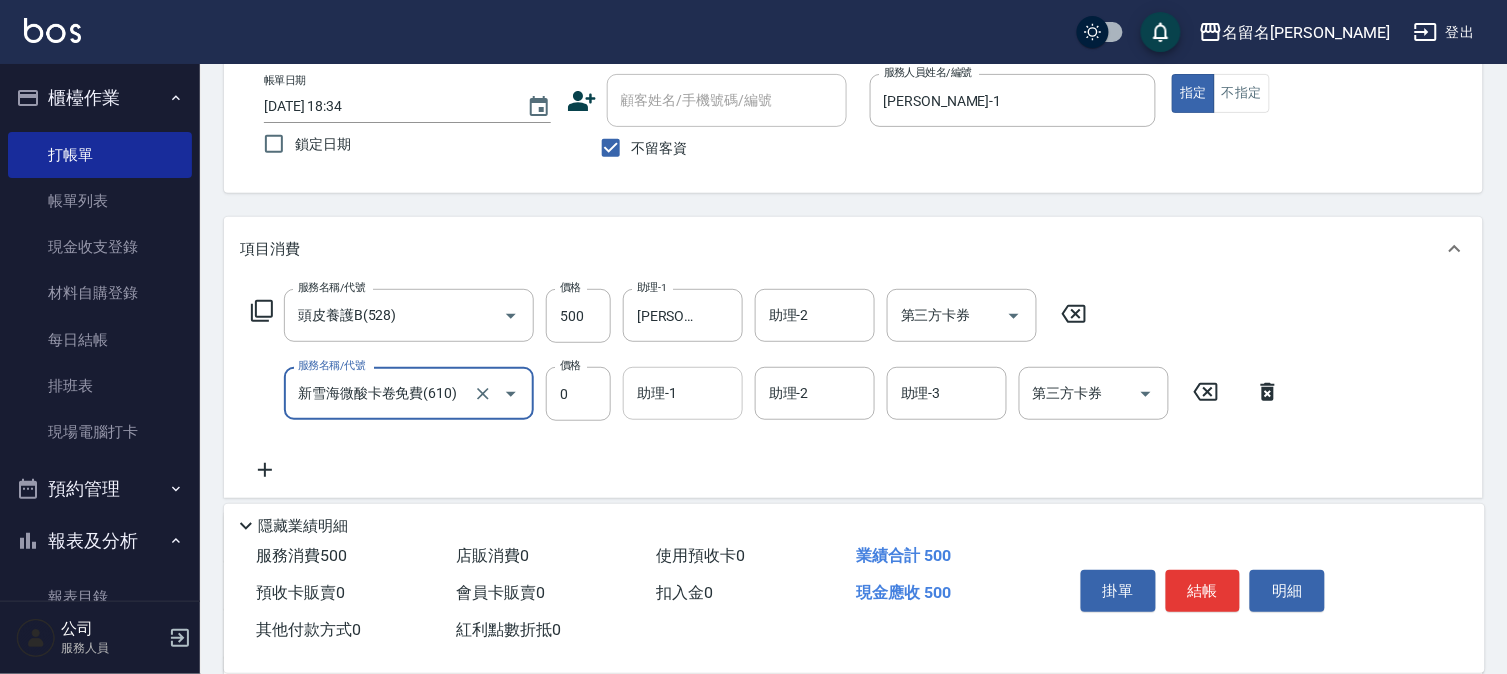 click on "助理-1" at bounding box center [683, 393] 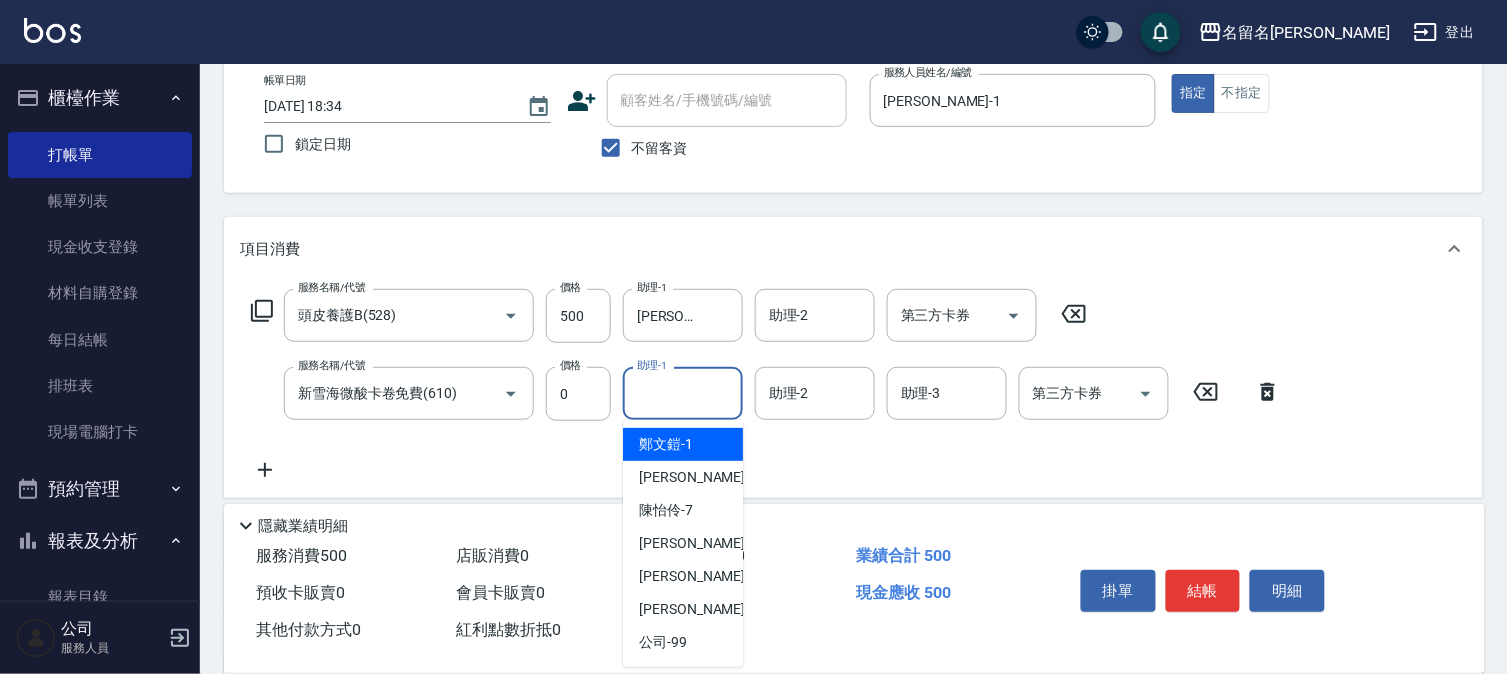 click on "[PERSON_NAME]-1" at bounding box center [666, 444] 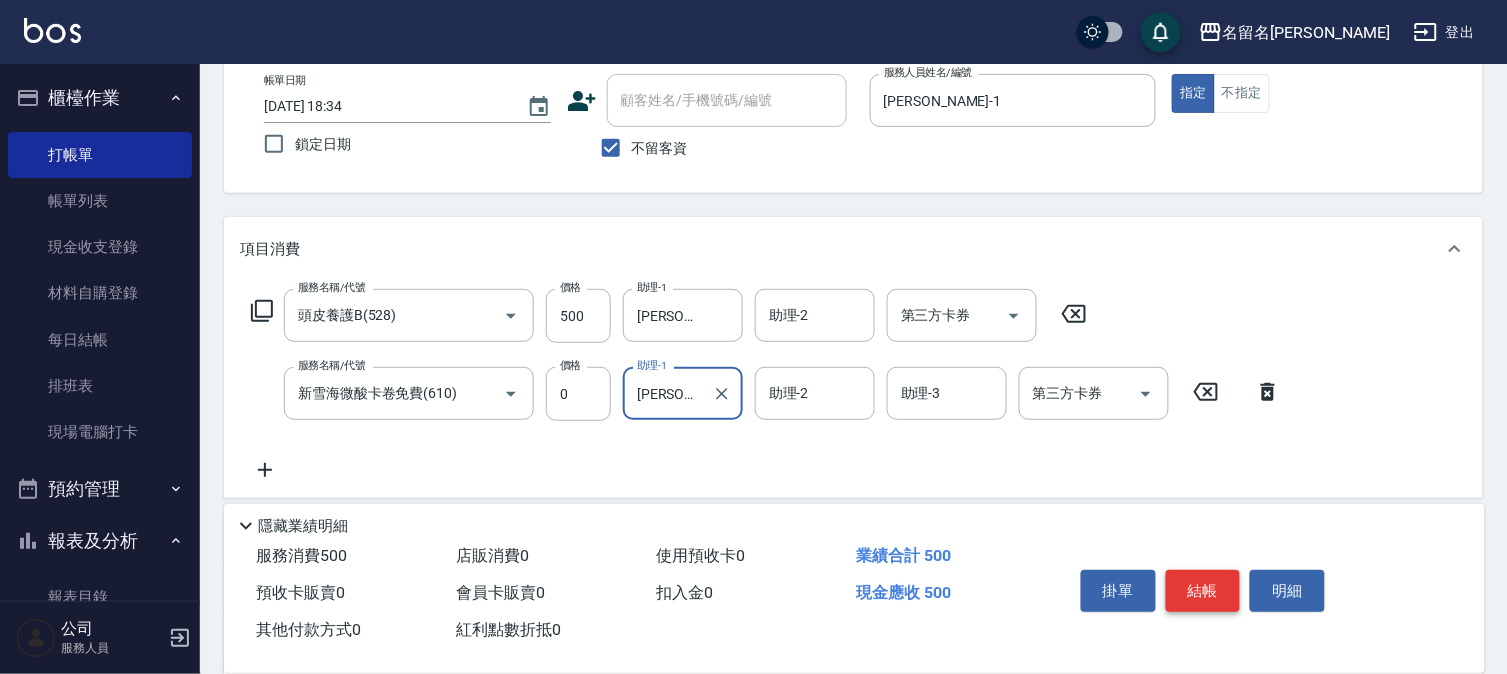 drag, startPoint x: 1223, startPoint y: 570, endPoint x: 1223, endPoint y: 544, distance: 26 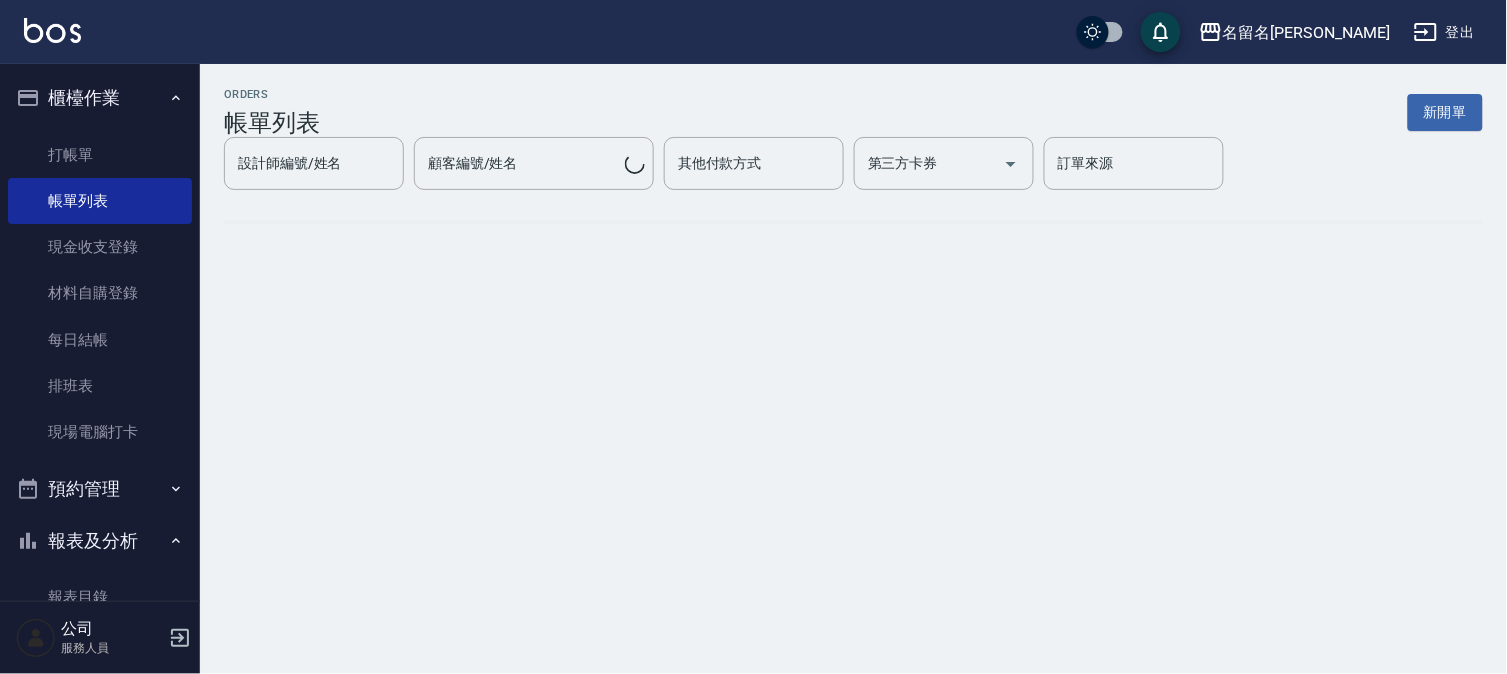 scroll, scrollTop: 0, scrollLeft: 0, axis: both 